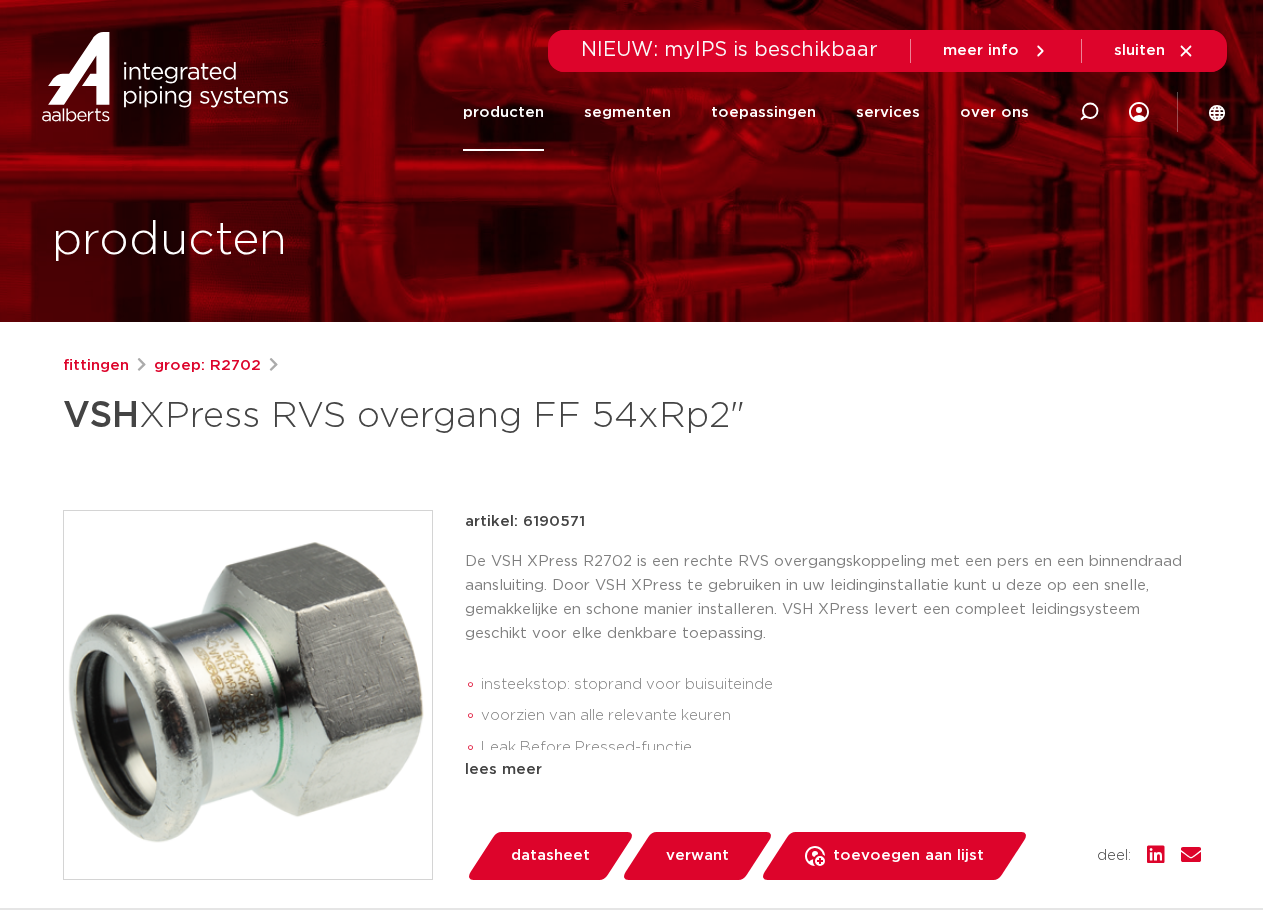 scroll, scrollTop: 0, scrollLeft: 0, axis: both 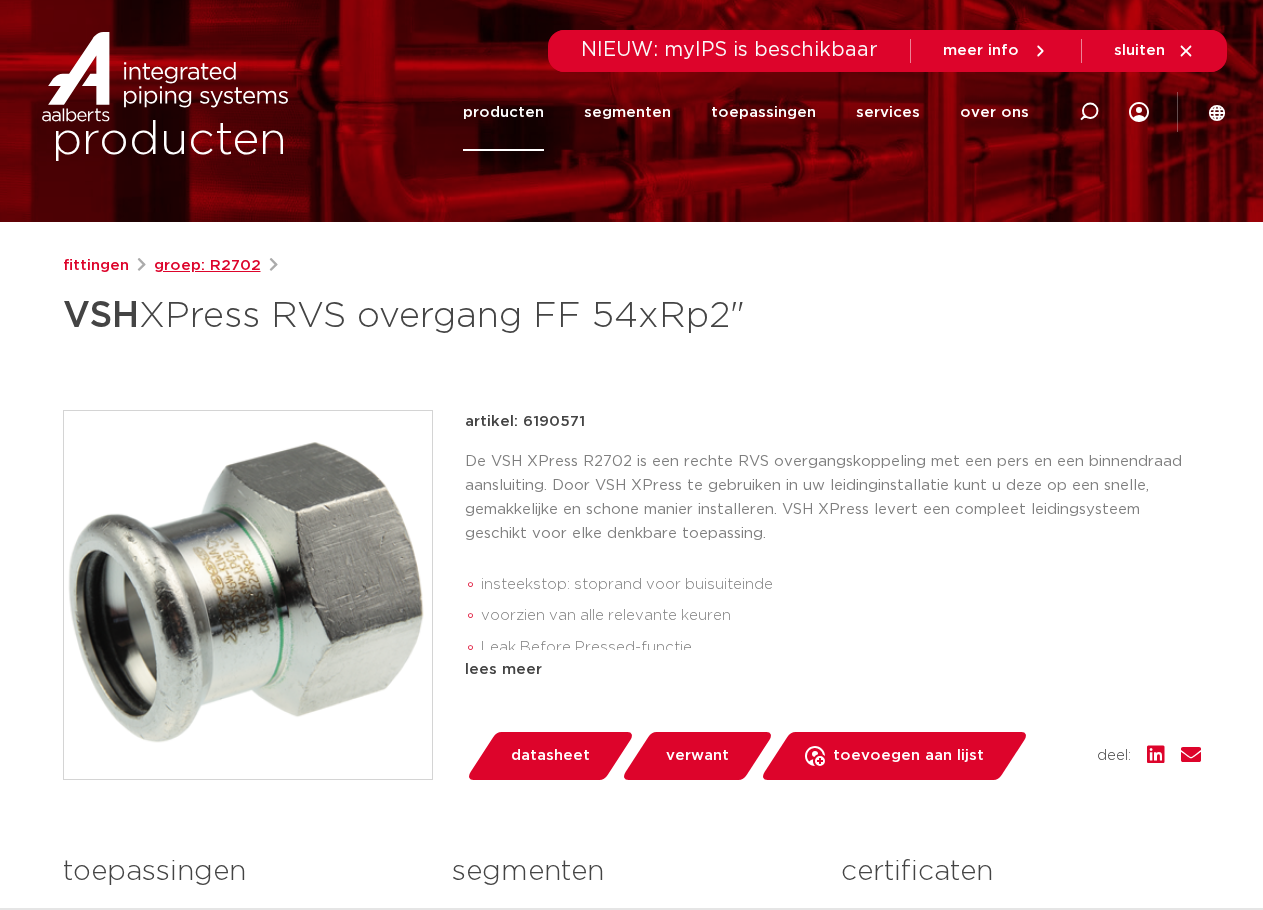 click on "groep: R2702" at bounding box center (207, 266) 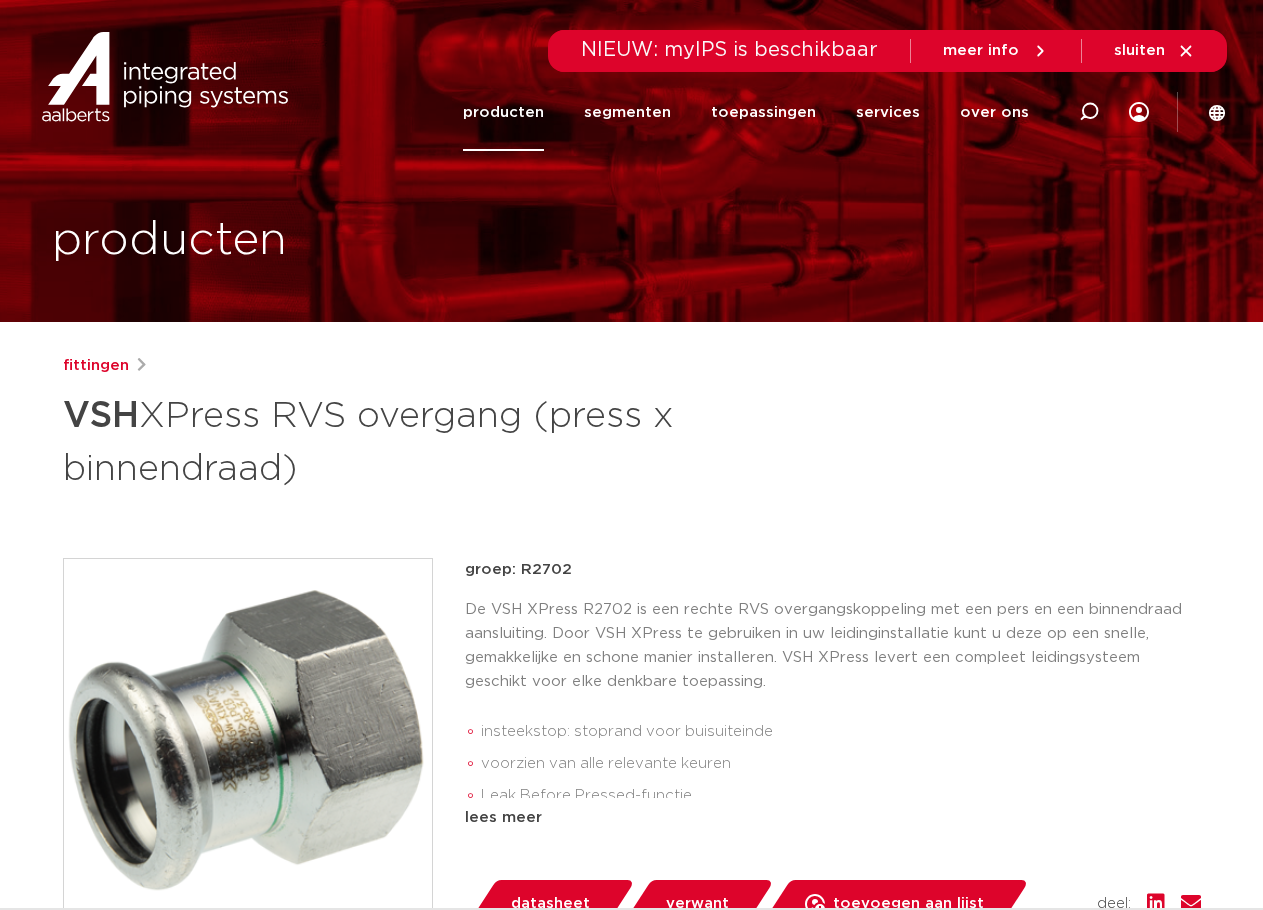 scroll, scrollTop: 0, scrollLeft: 0, axis: both 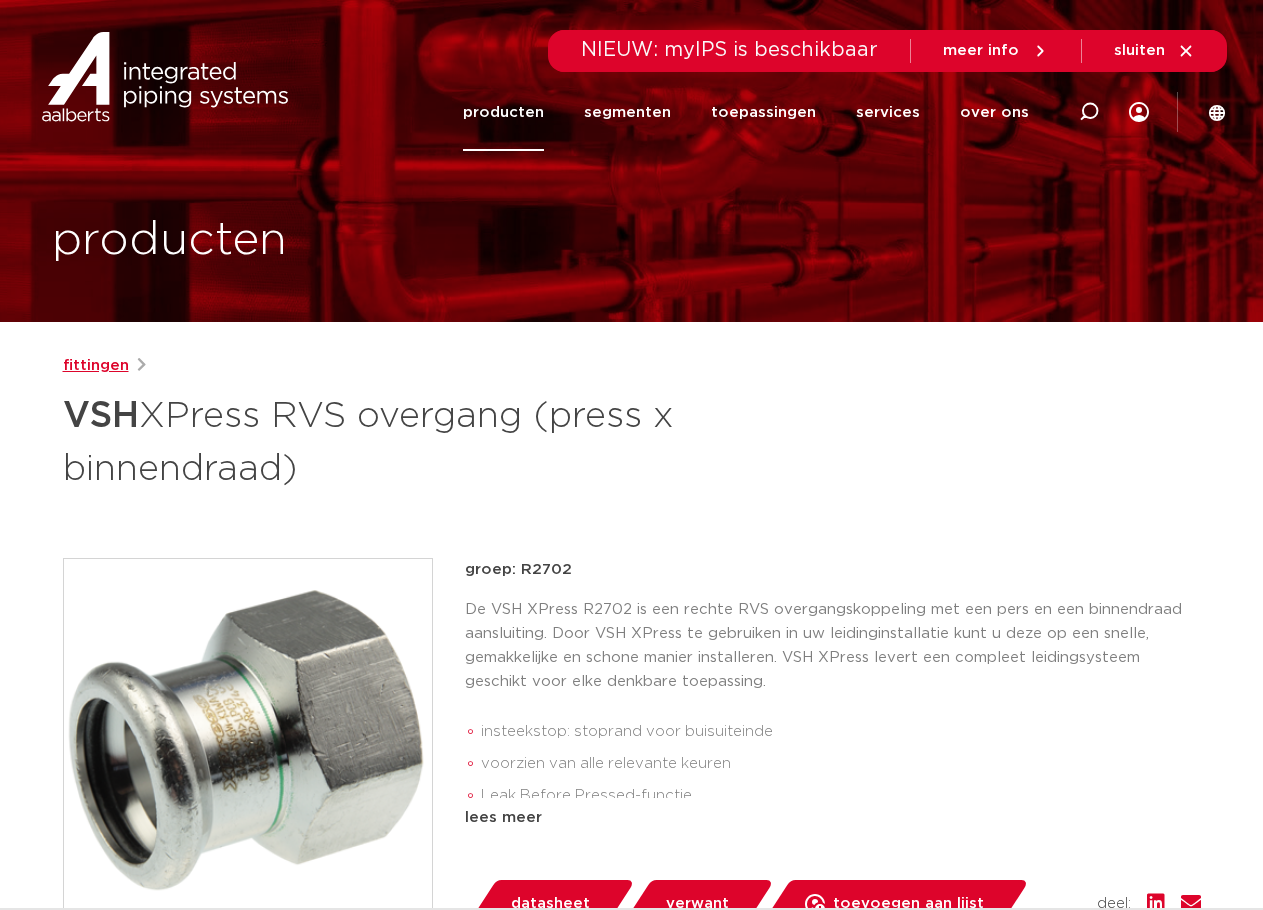click on "fittingen" at bounding box center [96, 366] 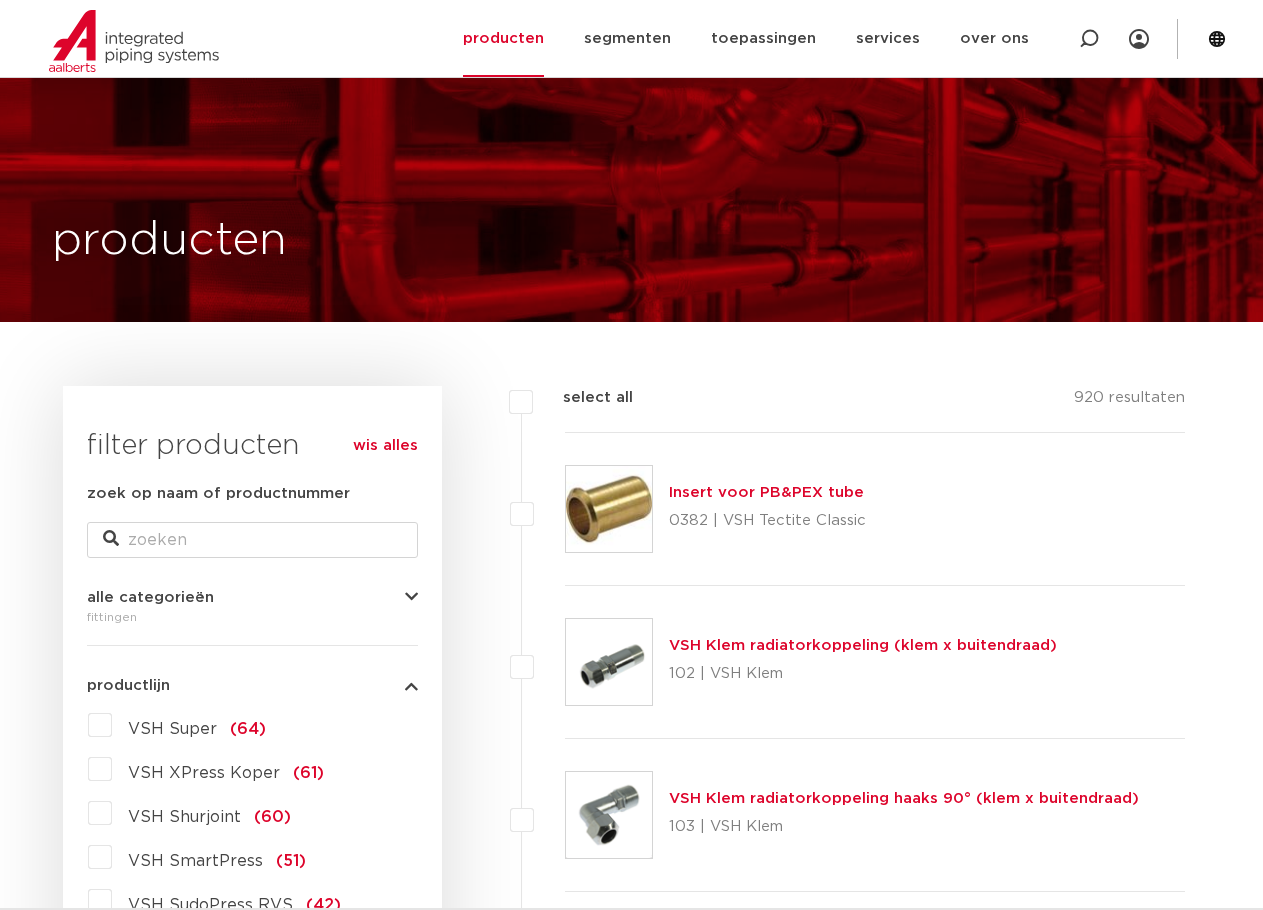 scroll, scrollTop: 600, scrollLeft: 0, axis: vertical 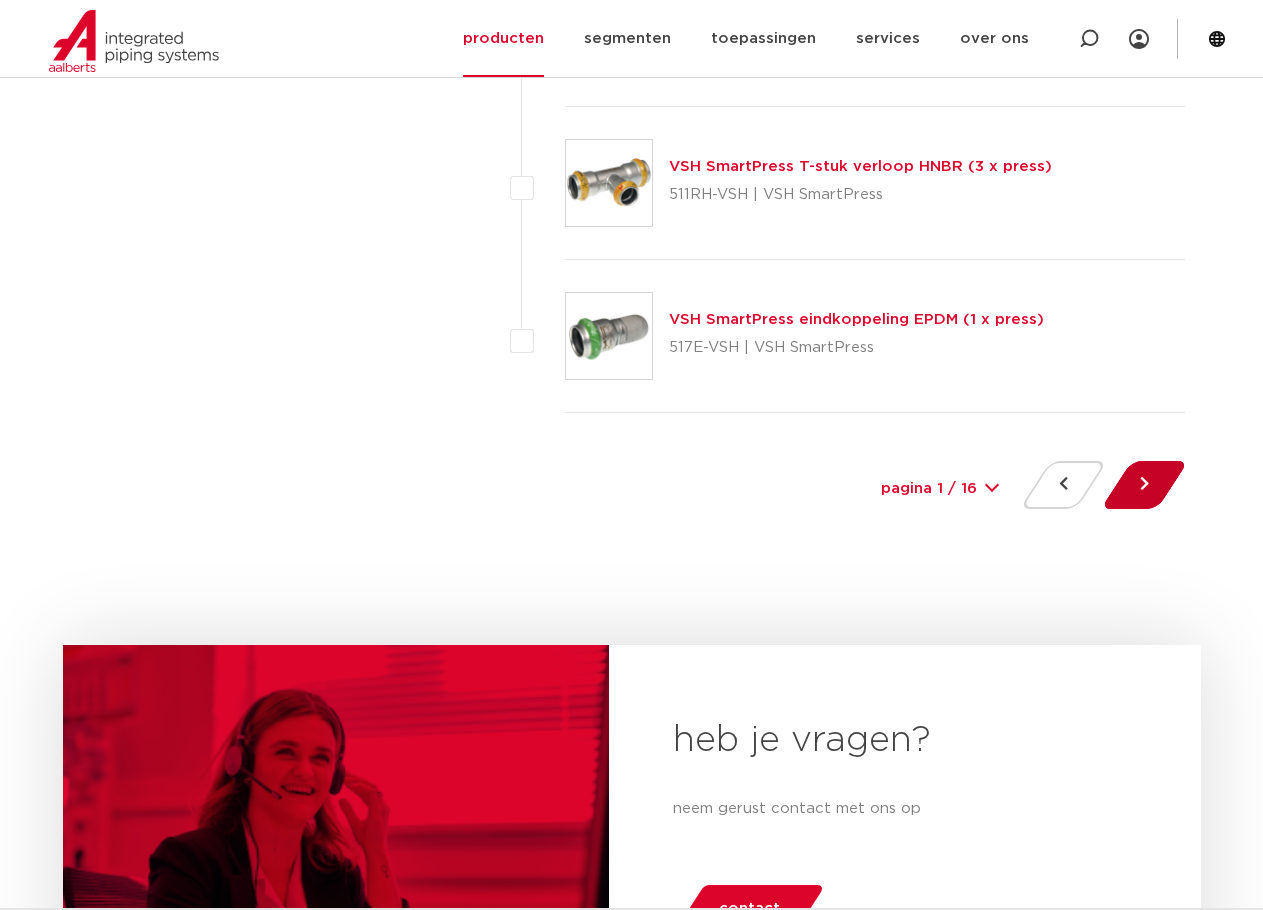 click at bounding box center (1144, 485) 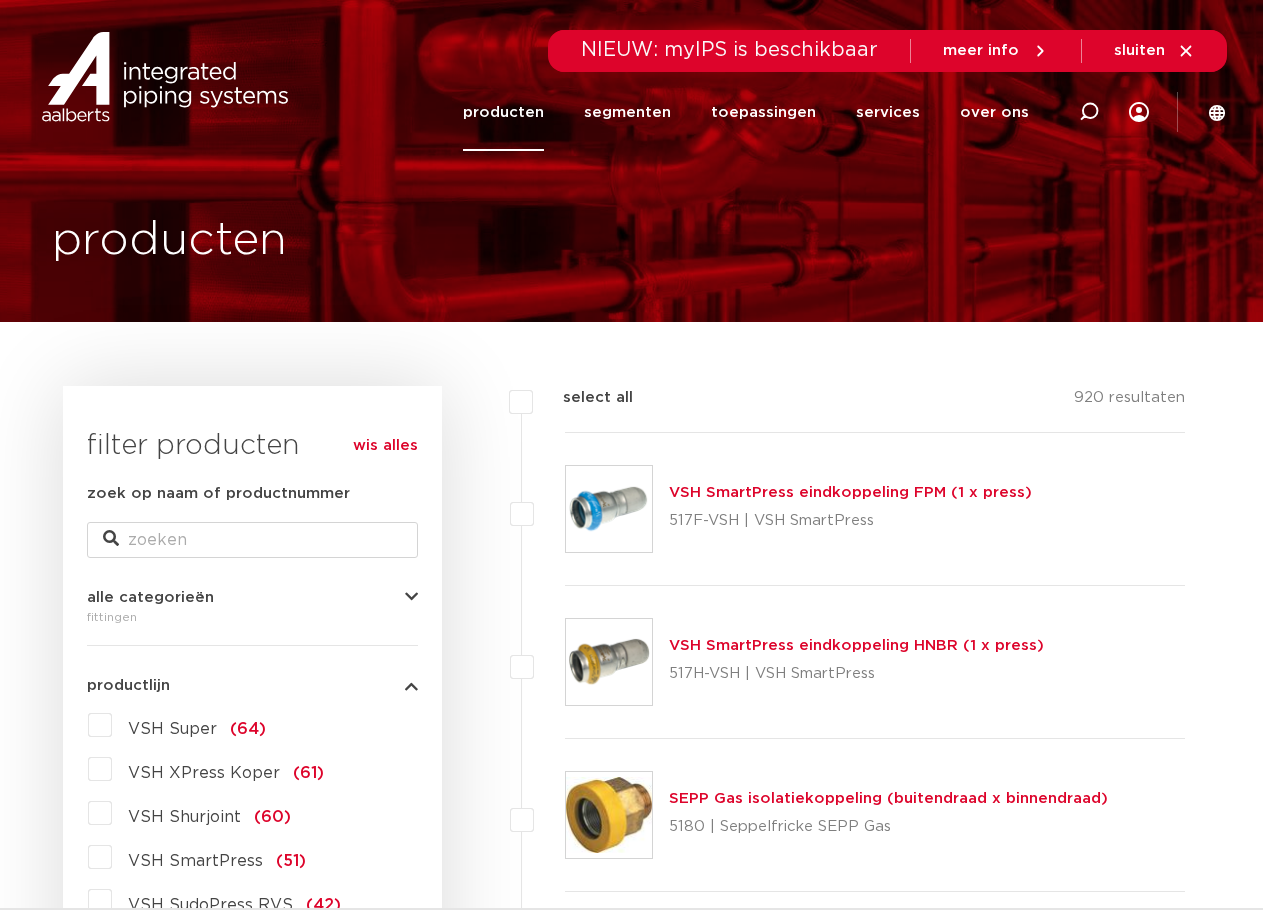 scroll, scrollTop: 0, scrollLeft: 0, axis: both 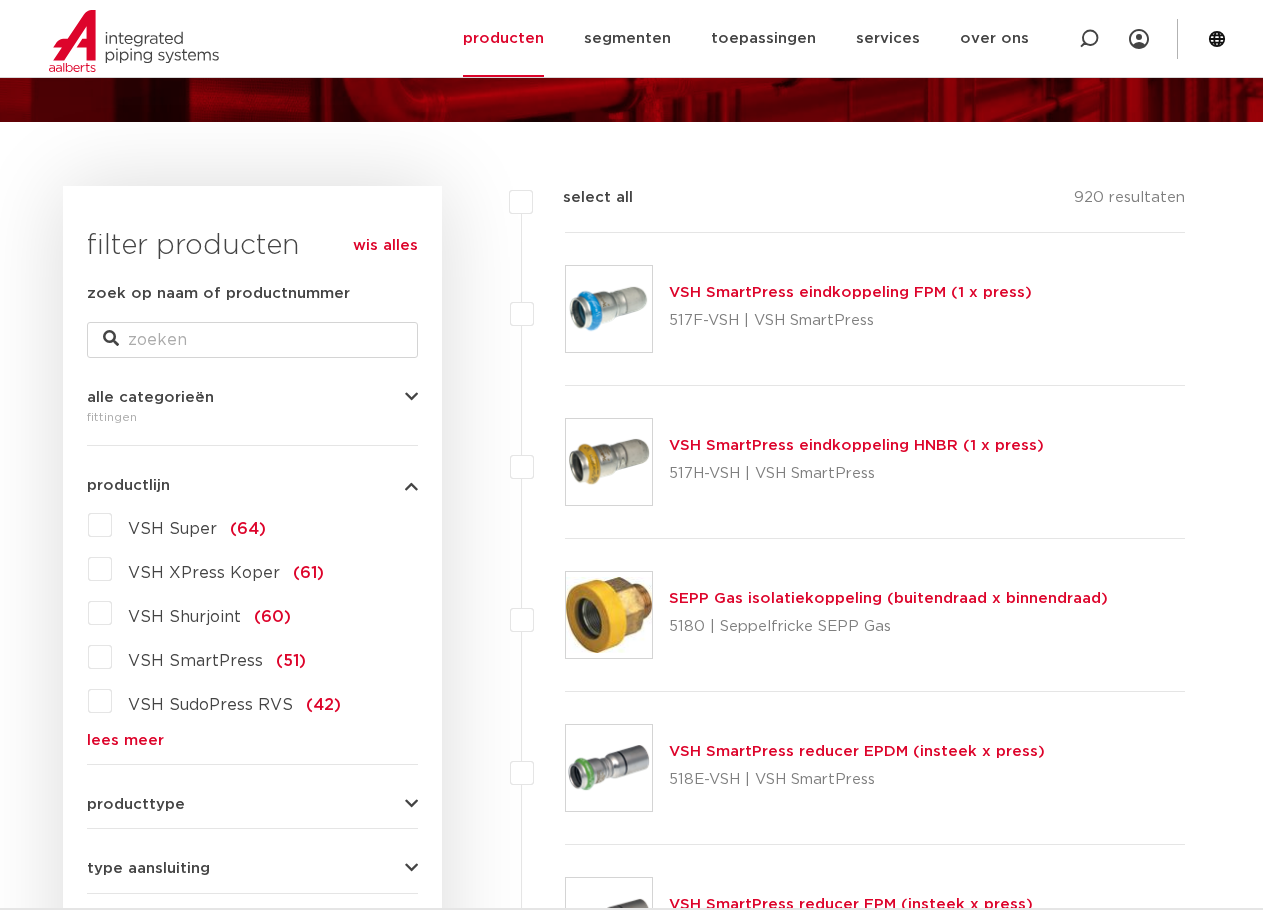 click on "lees meer" at bounding box center [252, 740] 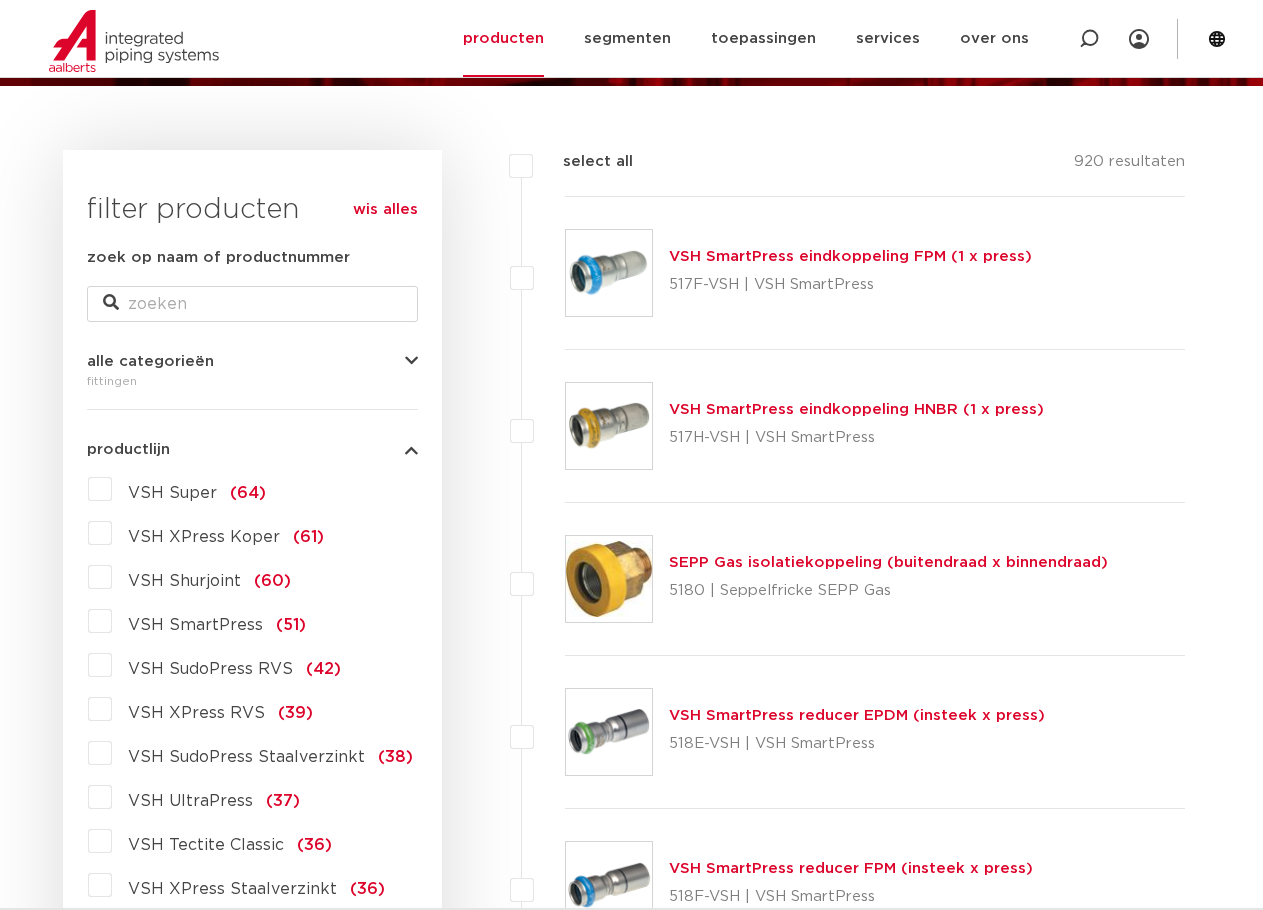 scroll, scrollTop: 300, scrollLeft: 0, axis: vertical 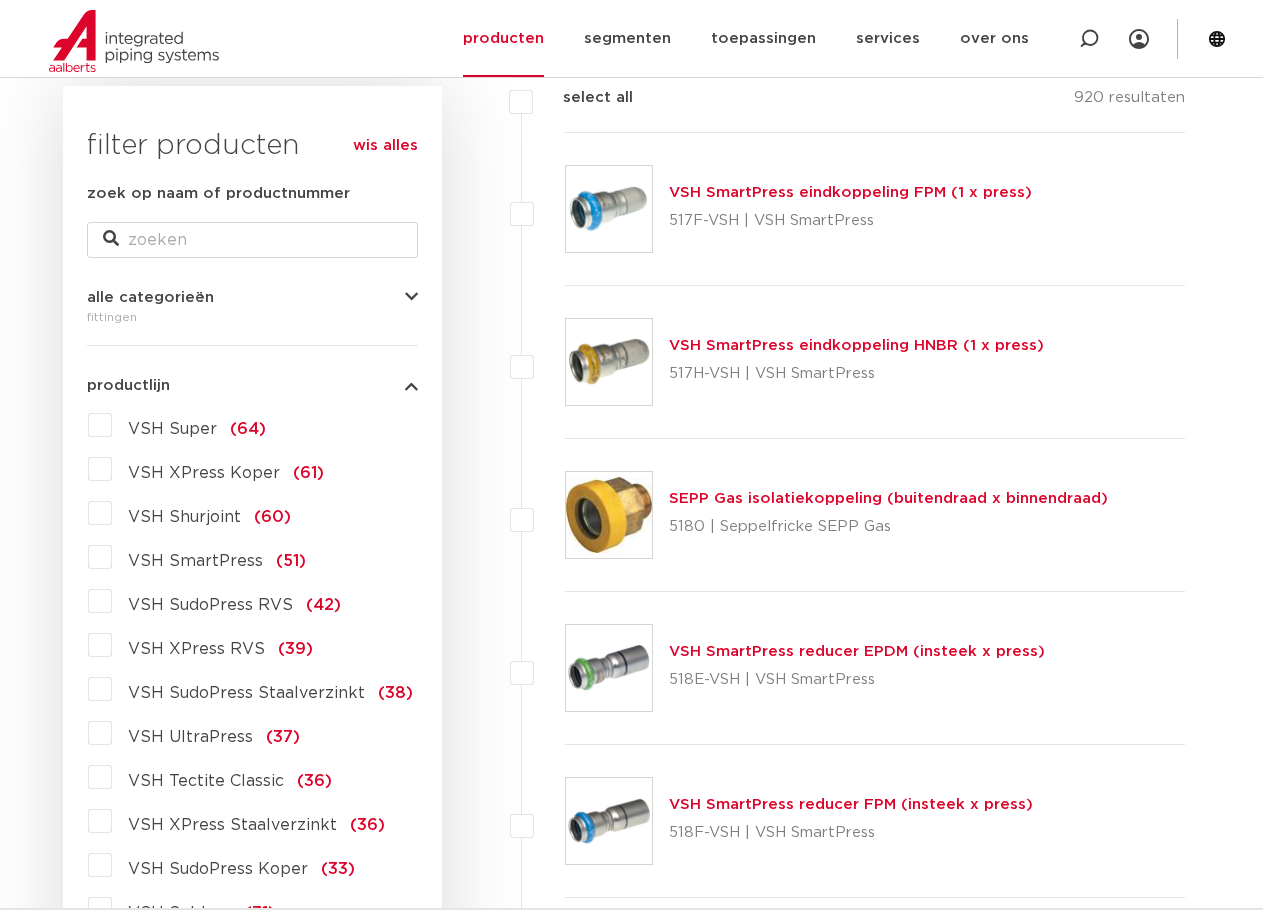 click on "VSH XPress RVS
(39)" at bounding box center [212, 645] 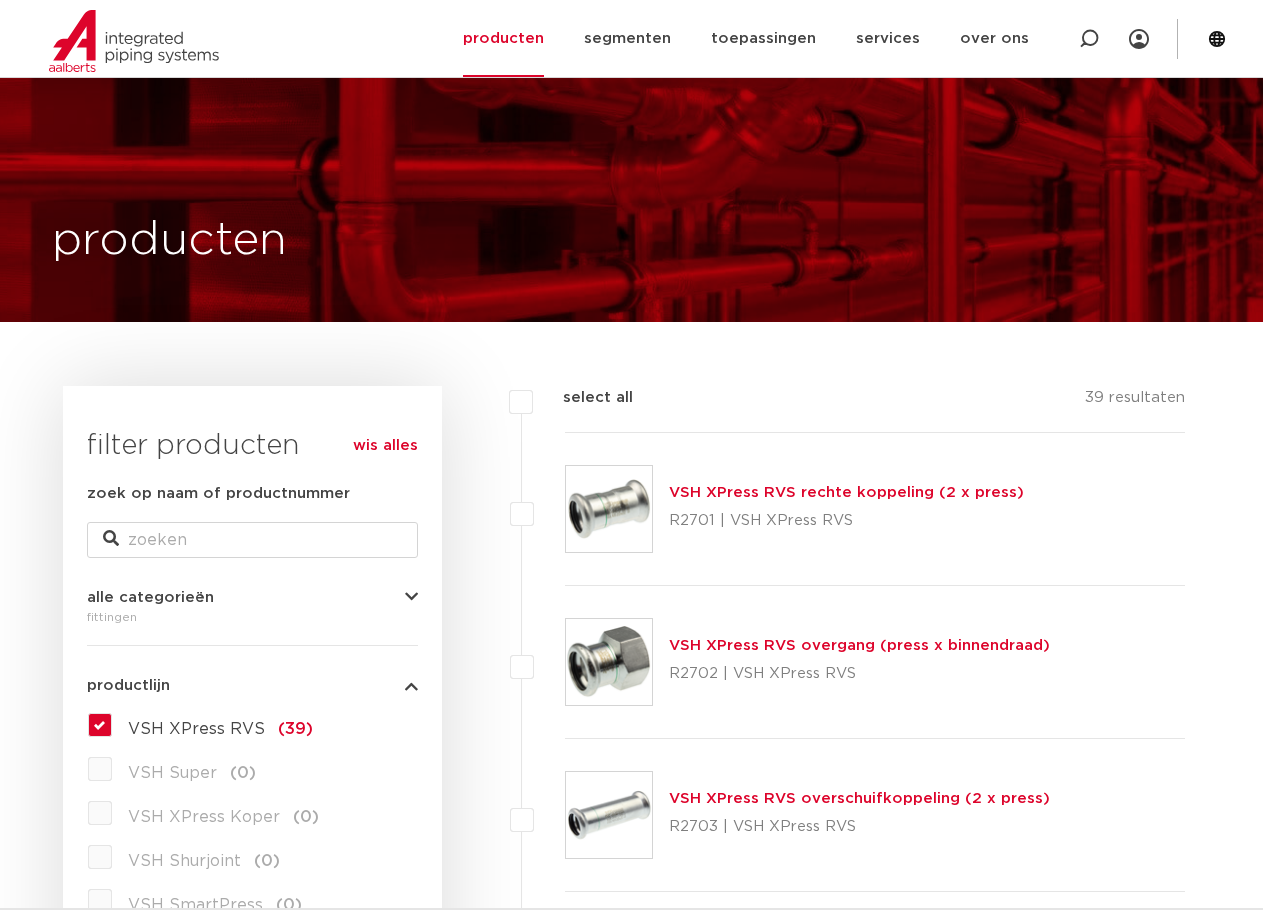scroll, scrollTop: 300, scrollLeft: 0, axis: vertical 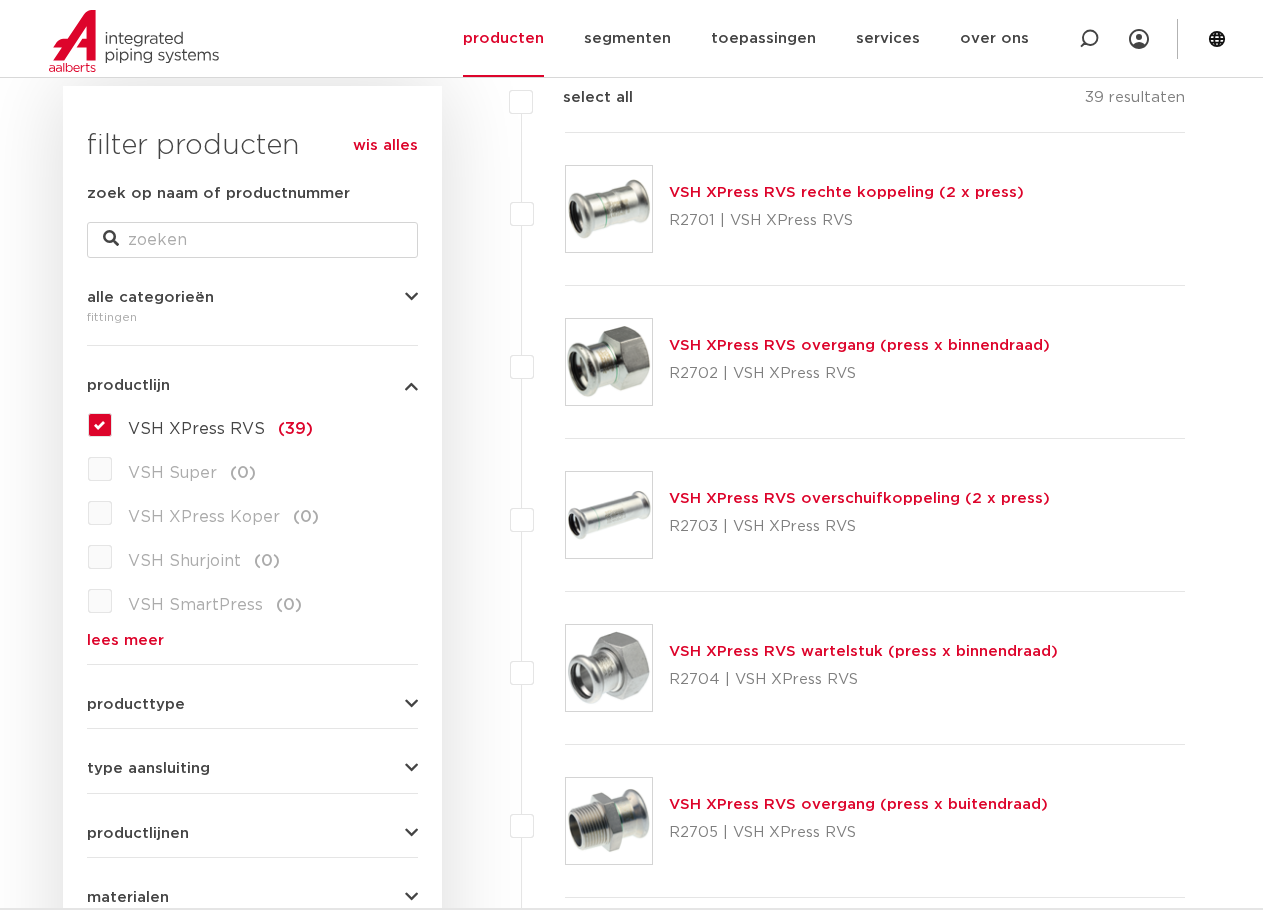 click on "lees meer" at bounding box center (252, 640) 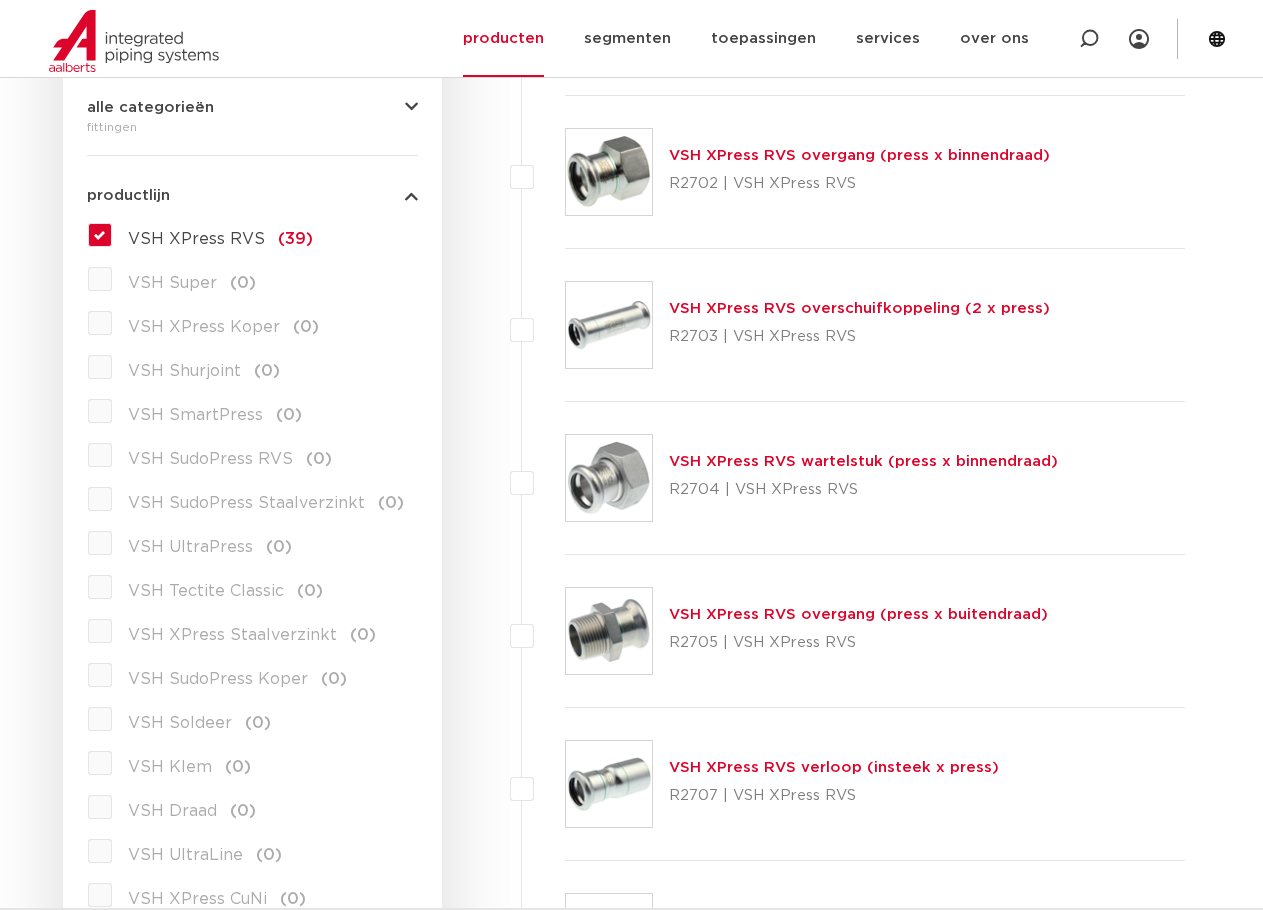 scroll, scrollTop: 400, scrollLeft: 0, axis: vertical 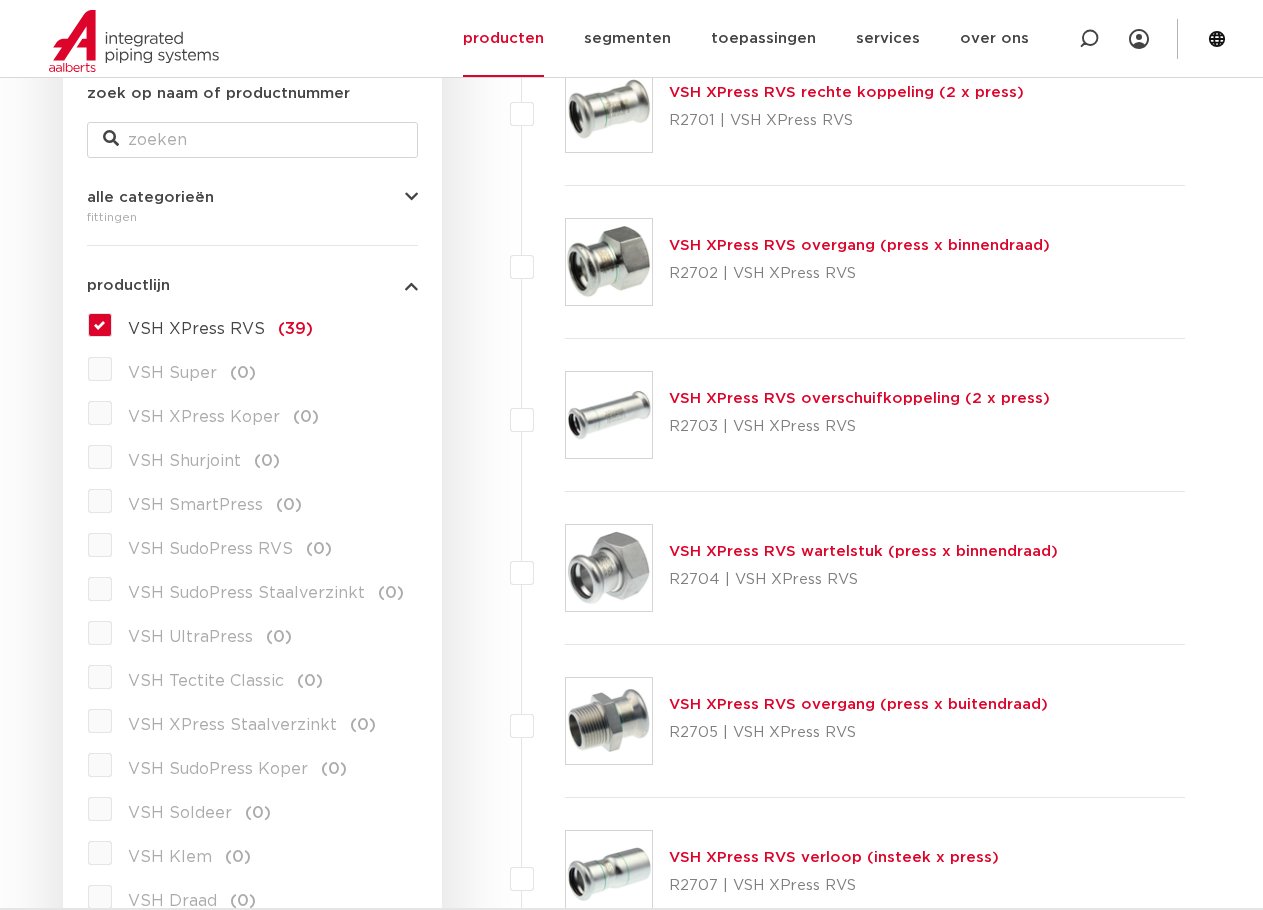 click on "VSH XPress RVS
(39)" at bounding box center (212, 325) 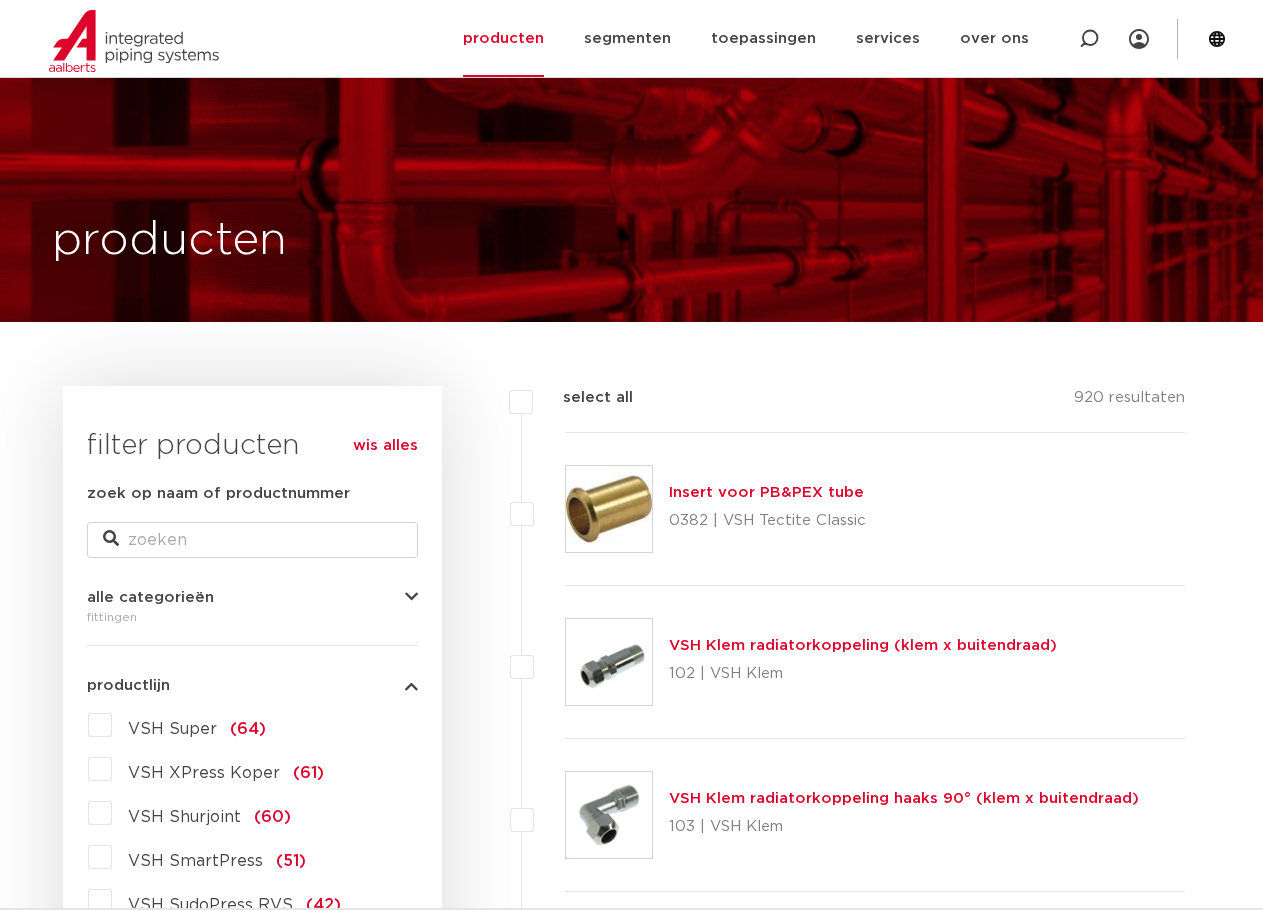 scroll, scrollTop: 400, scrollLeft: 0, axis: vertical 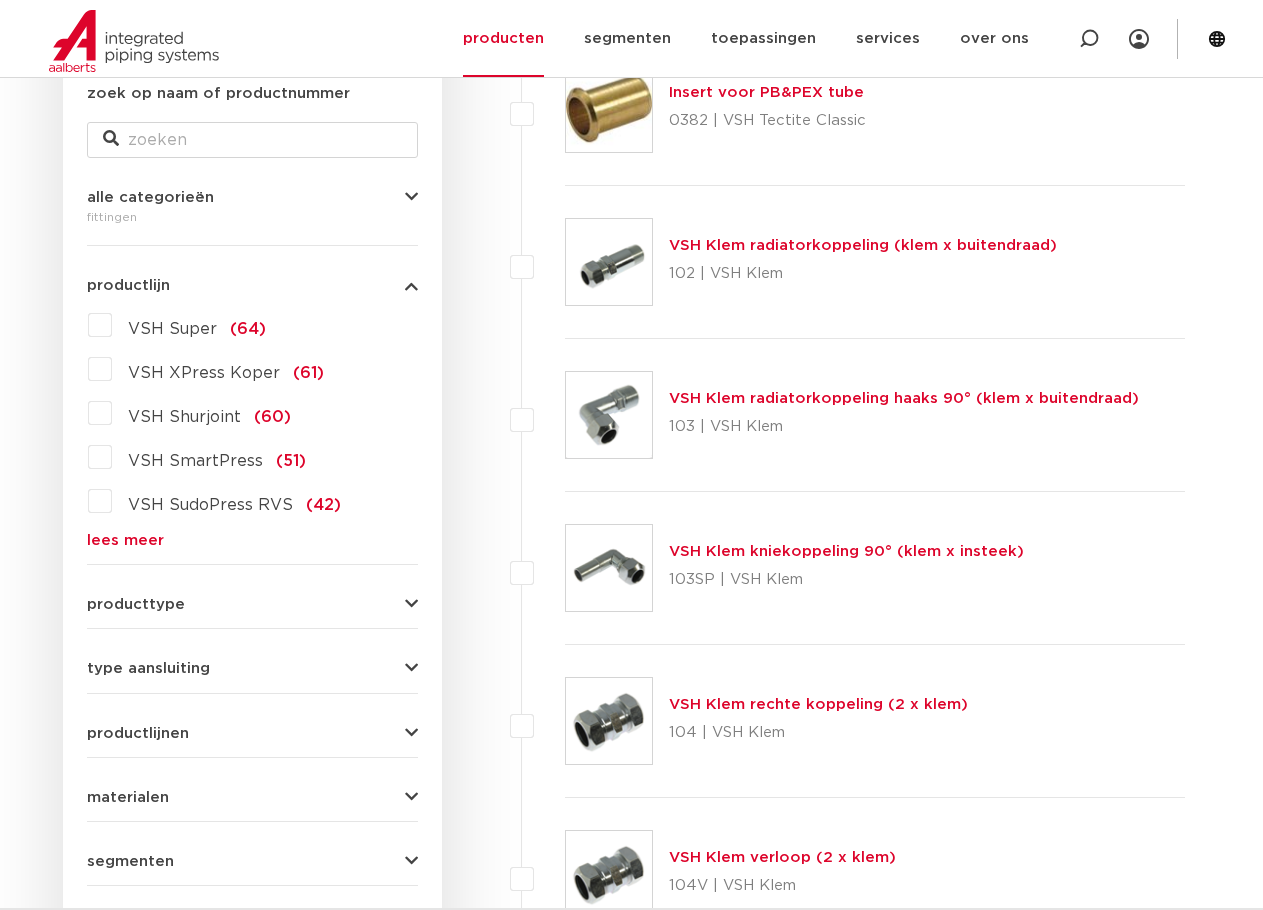 click on "lees meer" at bounding box center (252, 540) 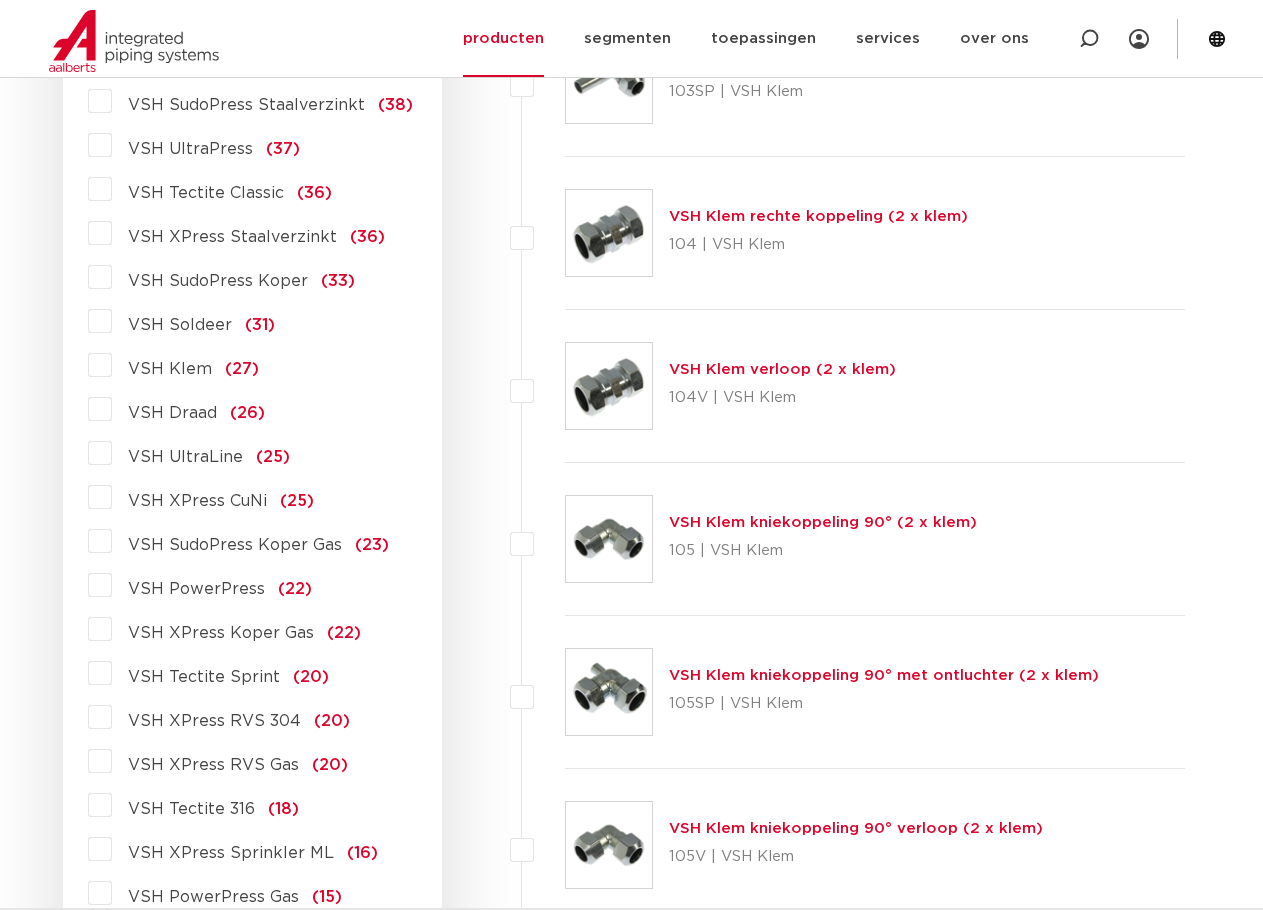 scroll, scrollTop: 900, scrollLeft: 0, axis: vertical 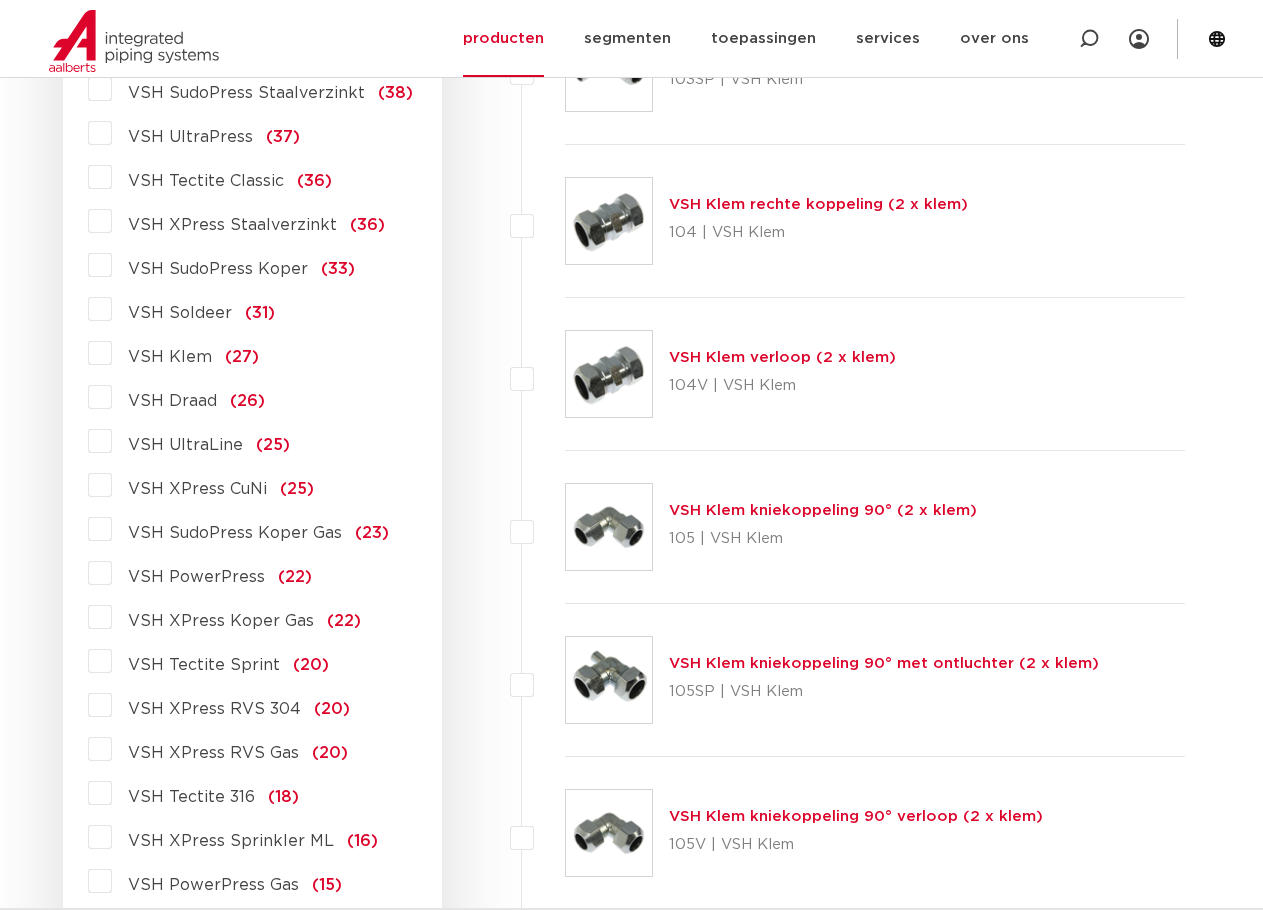 click on "VSH XPress RVS 304
(20)" at bounding box center [231, 705] 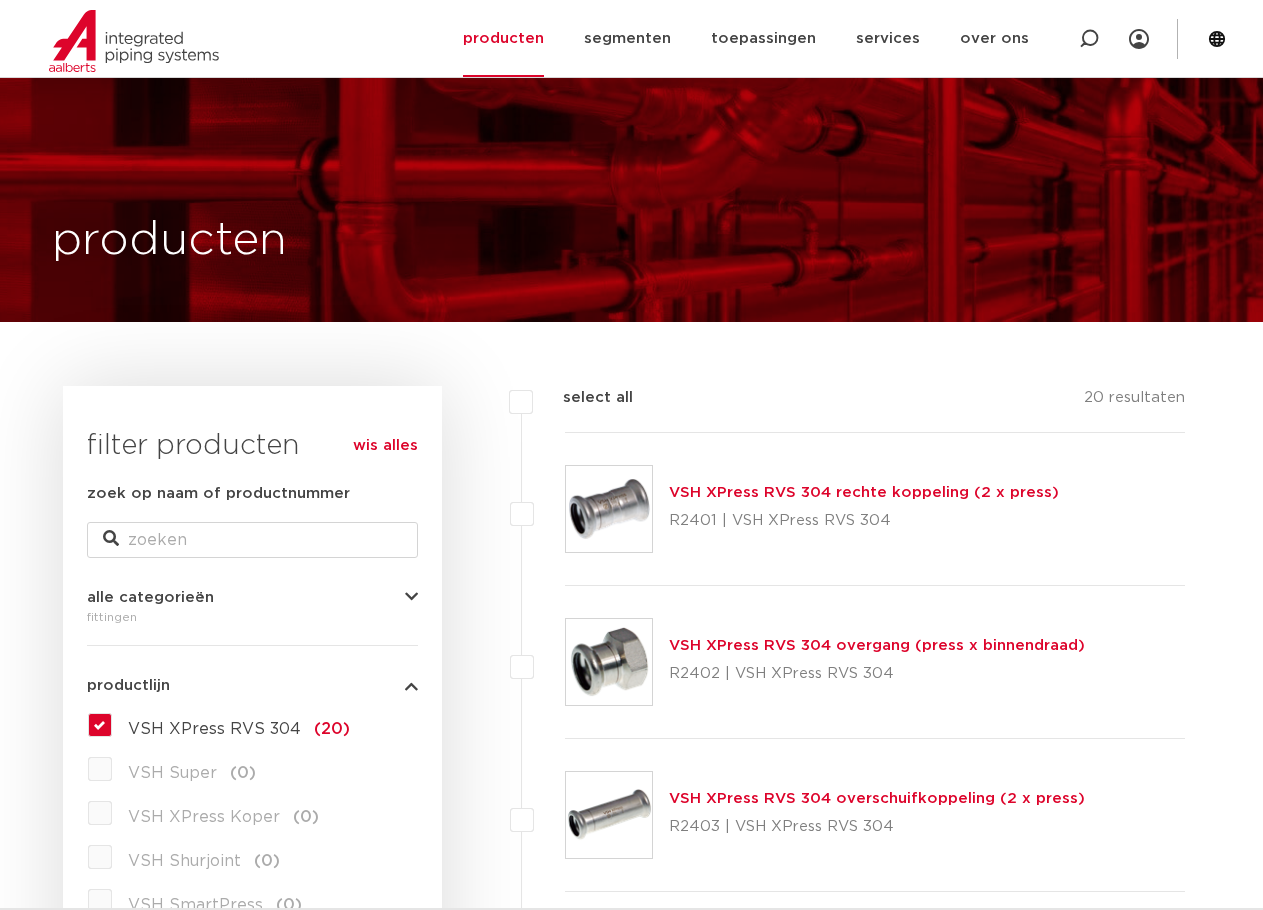 scroll, scrollTop: 900, scrollLeft: 0, axis: vertical 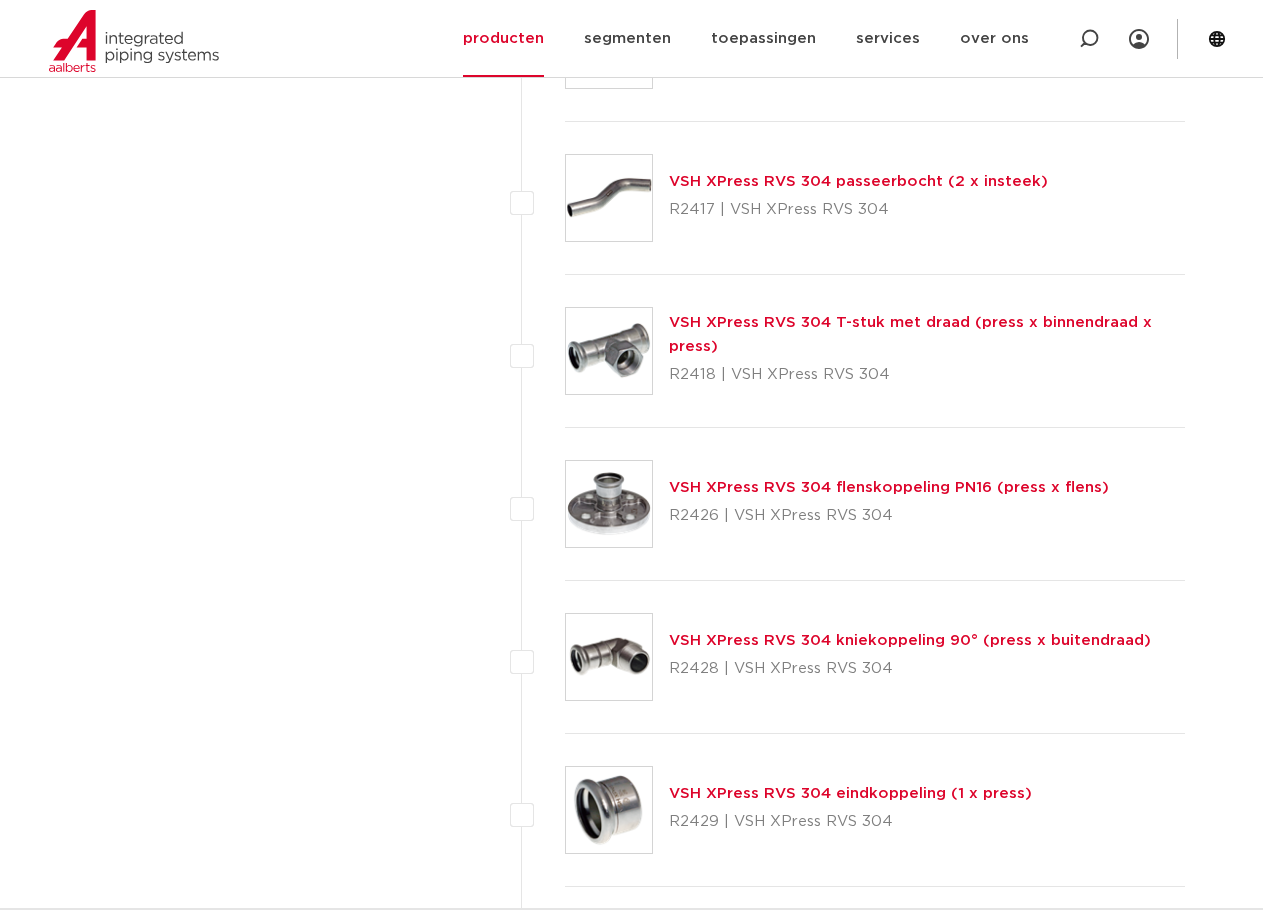 click on "VSH XPress RVS 304 flenskoppeling PN16 (press x flens)" at bounding box center [889, 487] 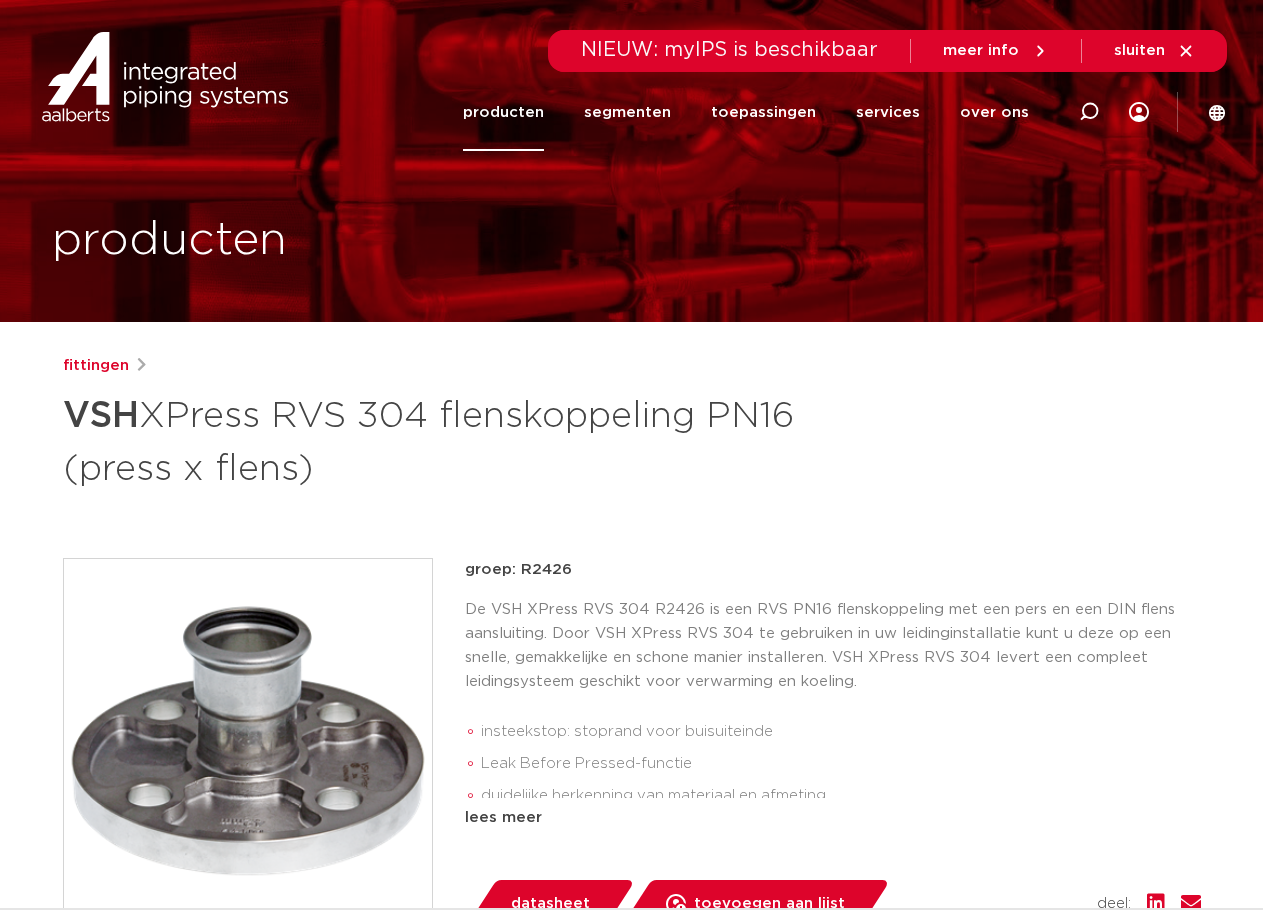 scroll, scrollTop: 0, scrollLeft: 0, axis: both 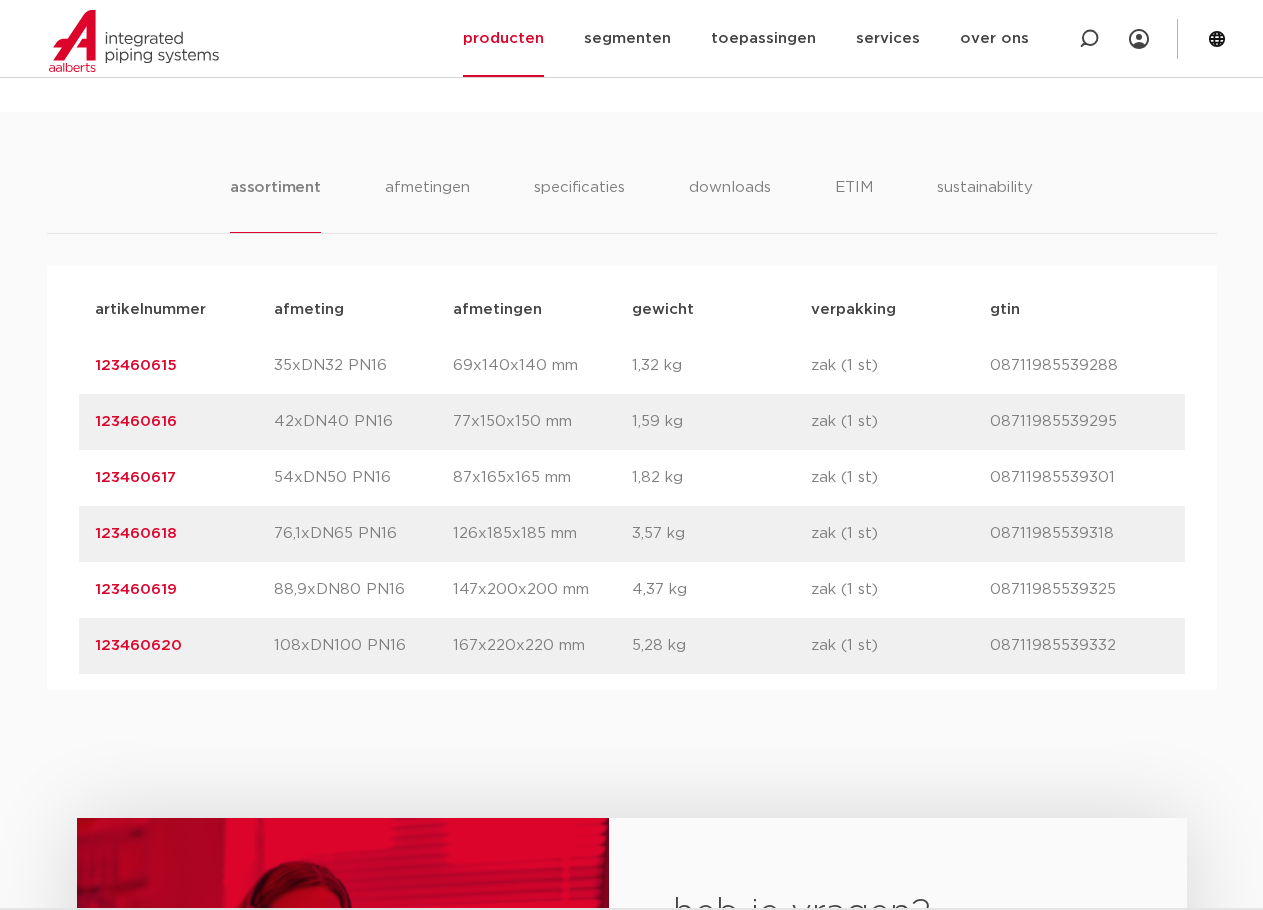 click on "123460616" at bounding box center [136, 421] 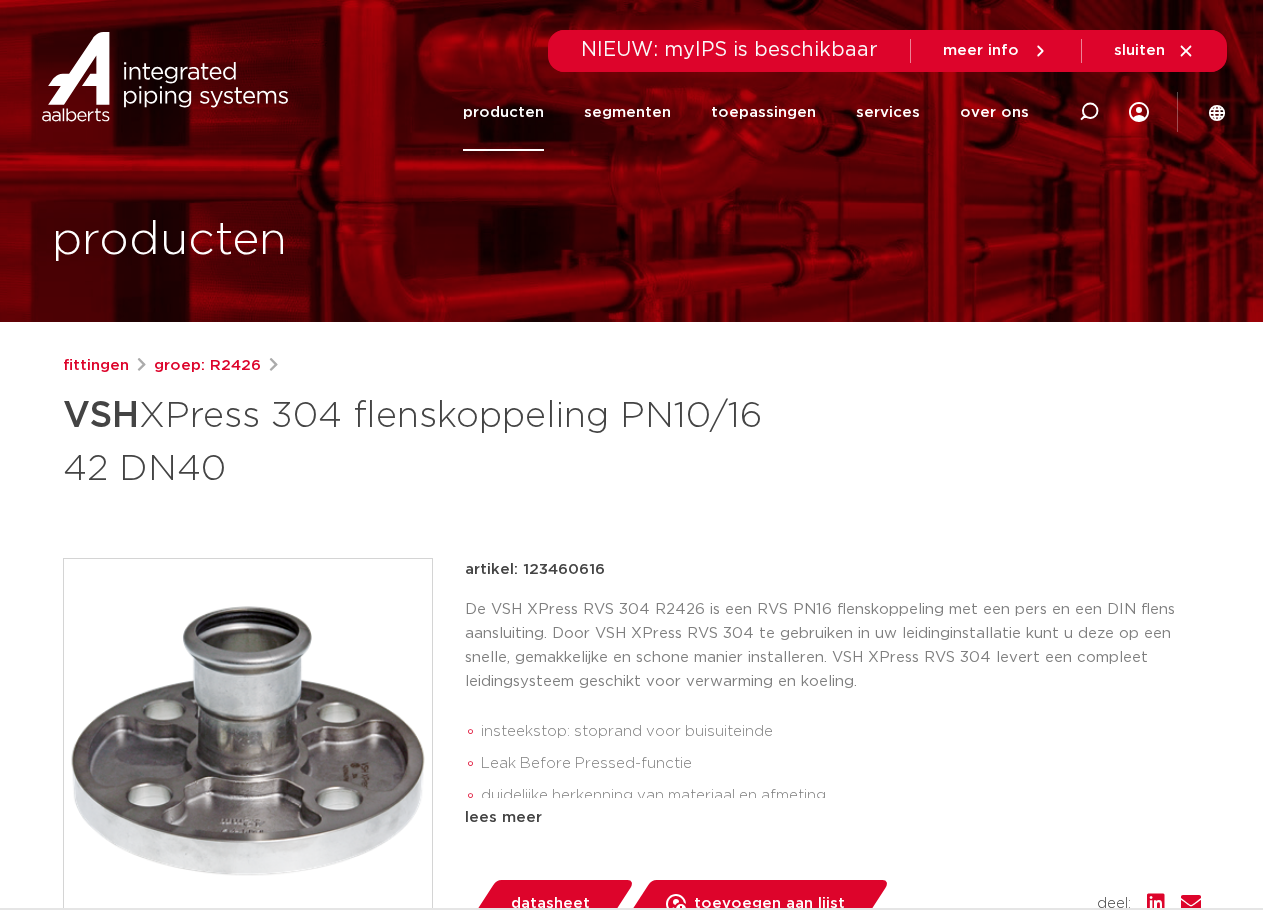 scroll, scrollTop: 0, scrollLeft: 0, axis: both 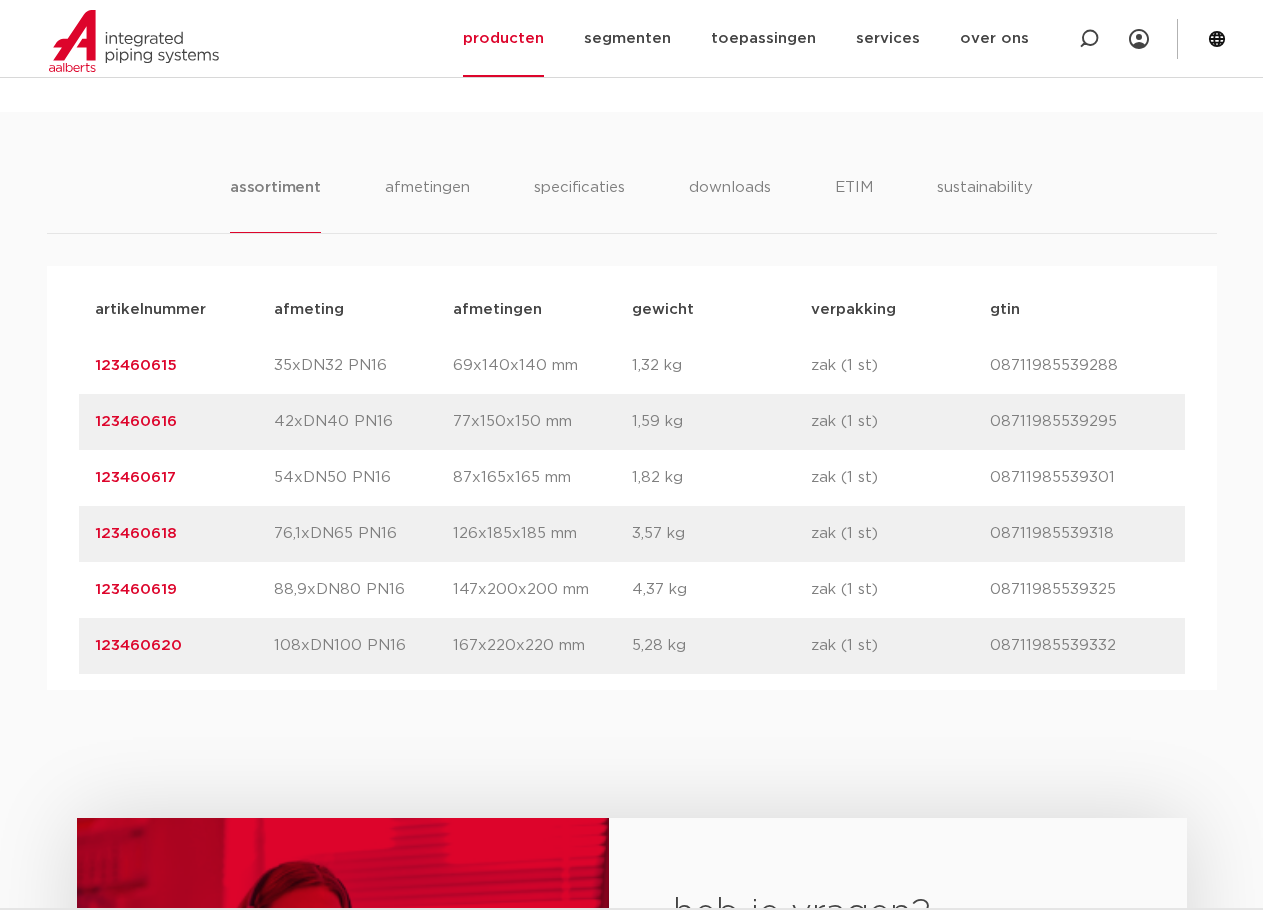 click on "123460616" at bounding box center [136, 421] 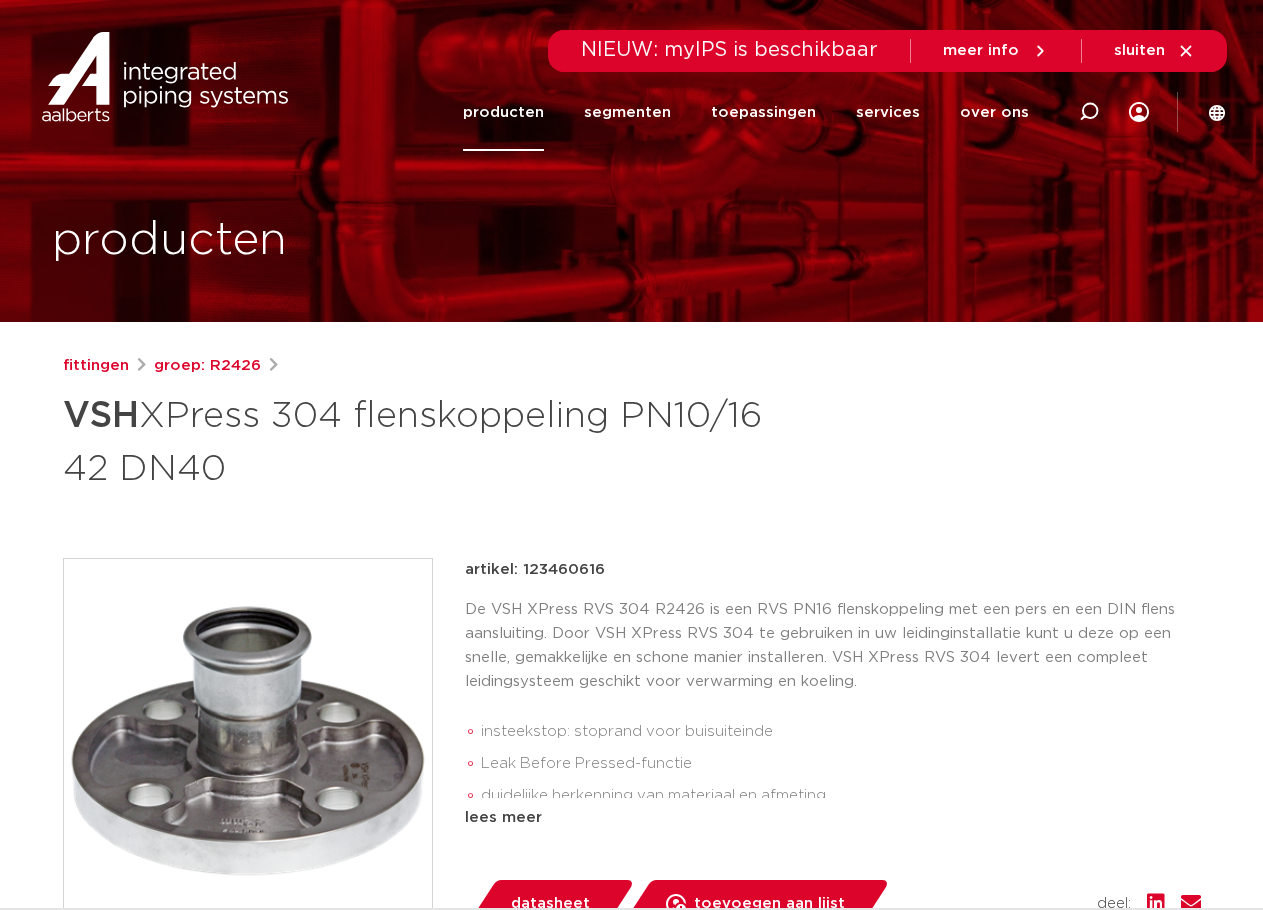 scroll, scrollTop: 0, scrollLeft: 0, axis: both 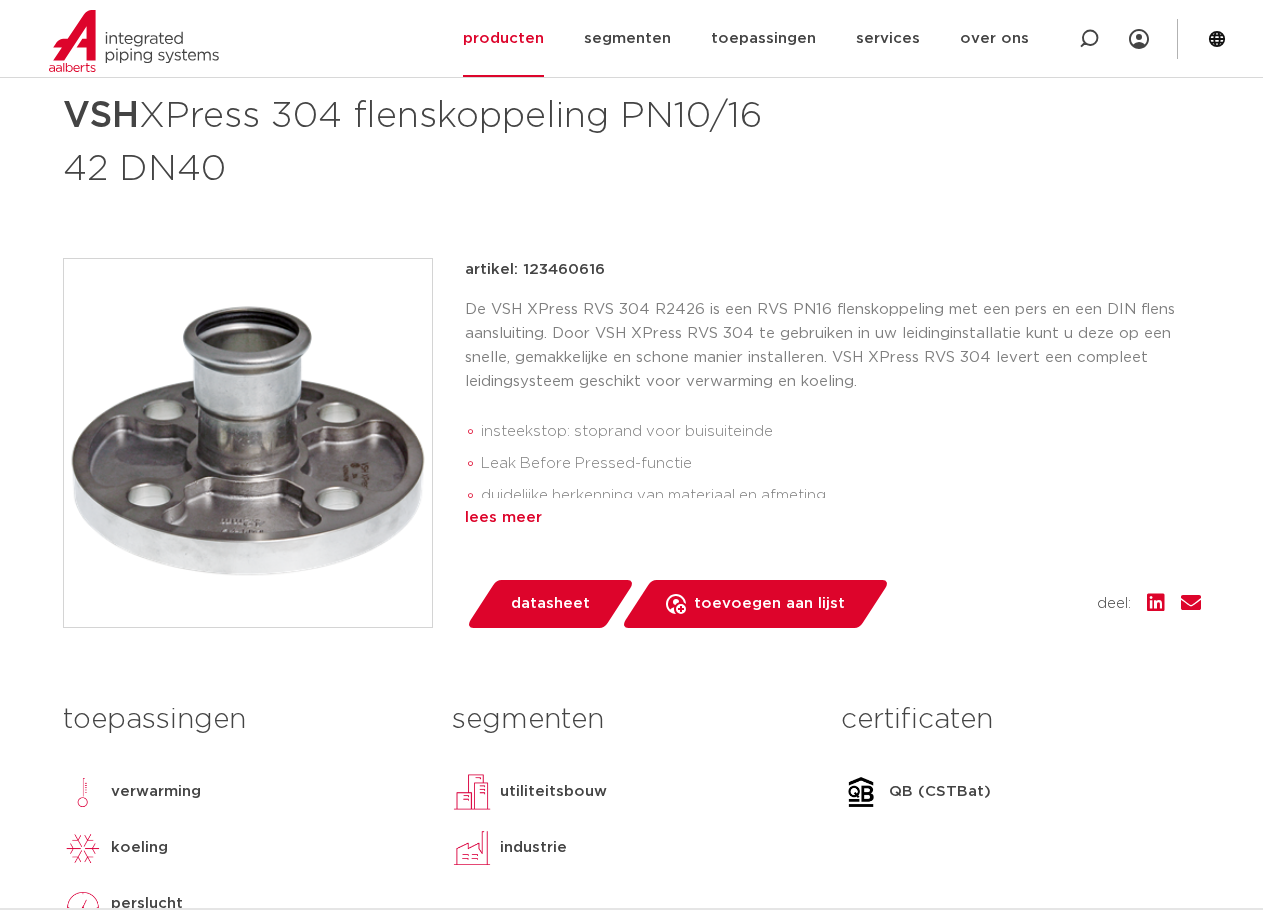 click on "lees meer" at bounding box center (833, 518) 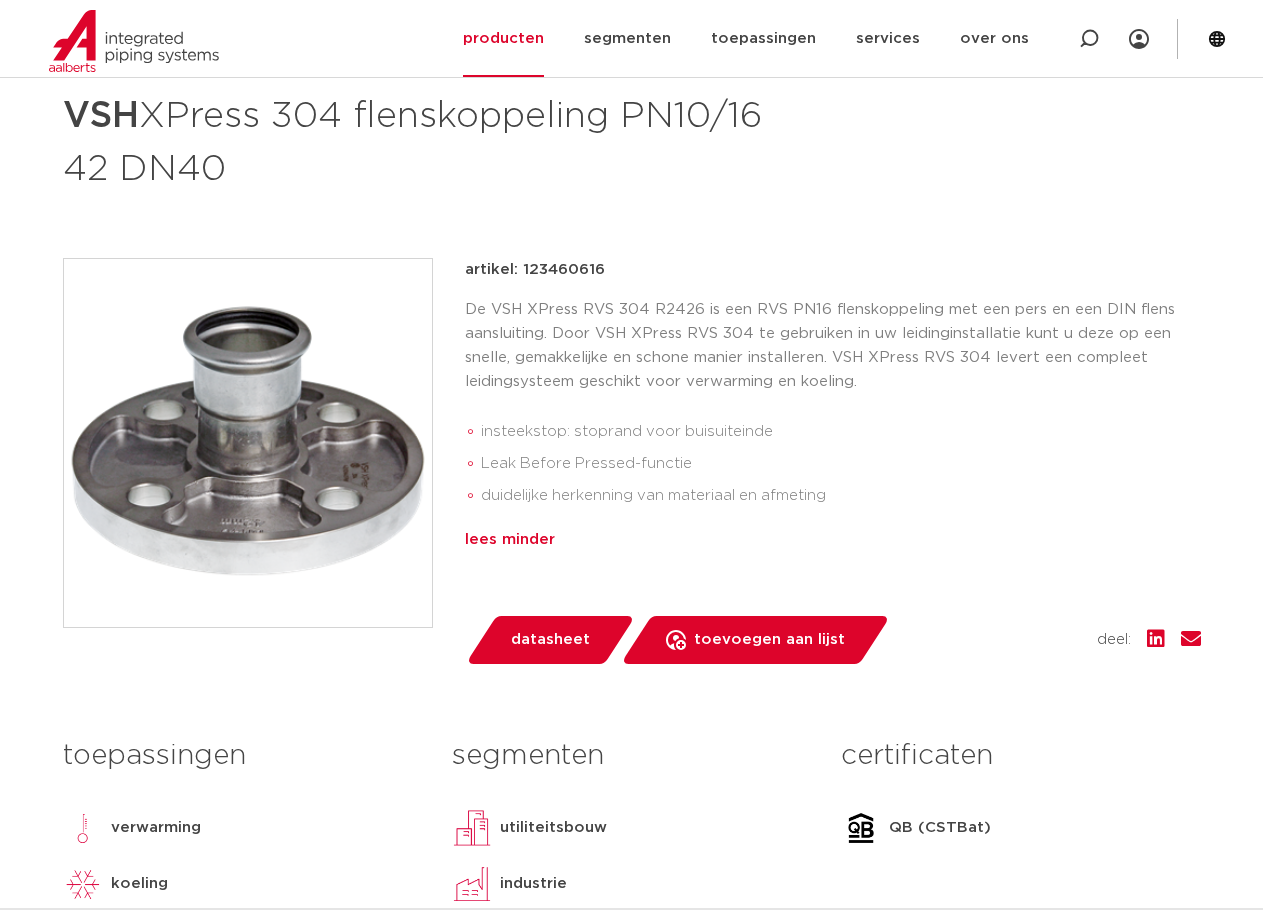 click on "lees minder" at bounding box center [833, 540] 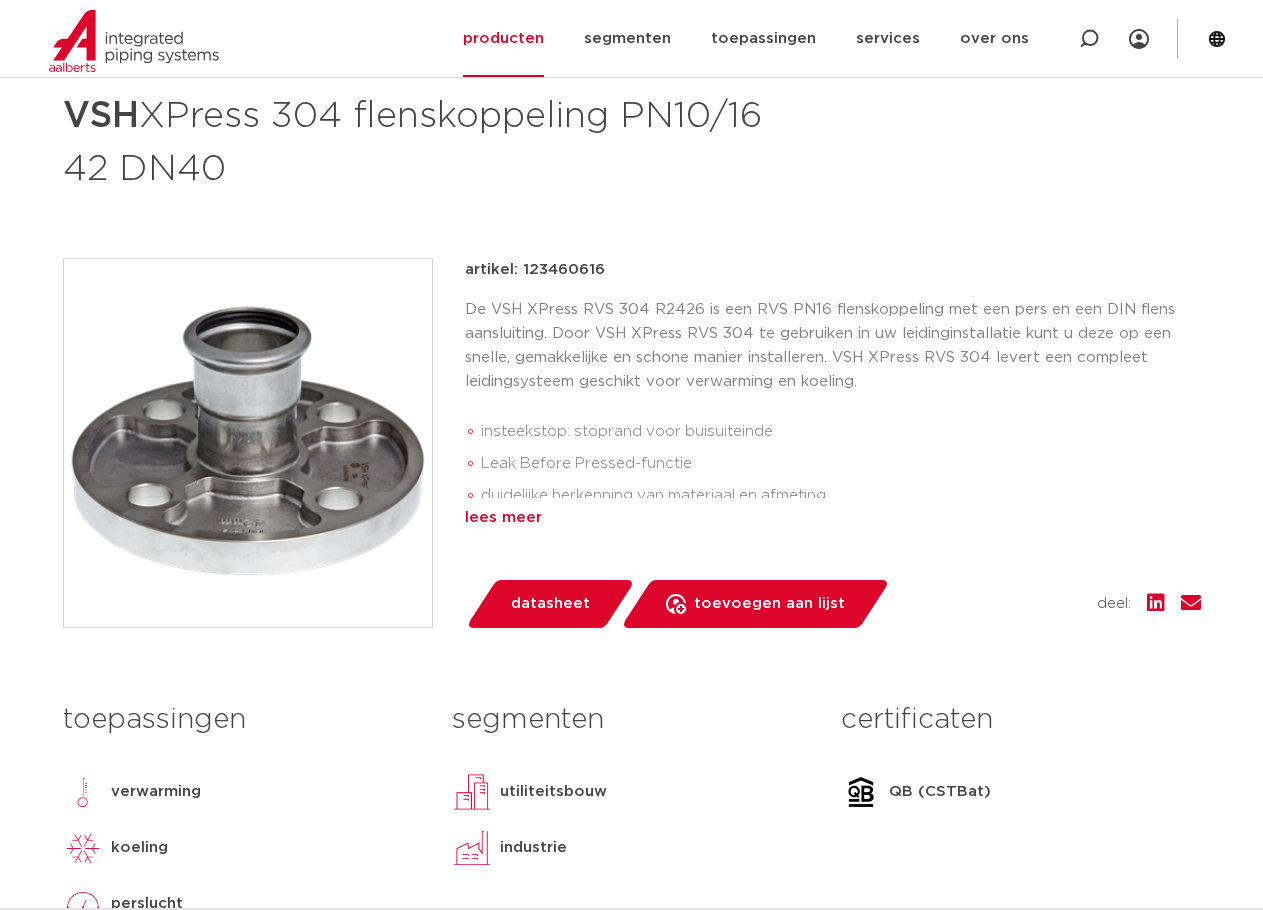 click on "lees meer" at bounding box center [833, 518] 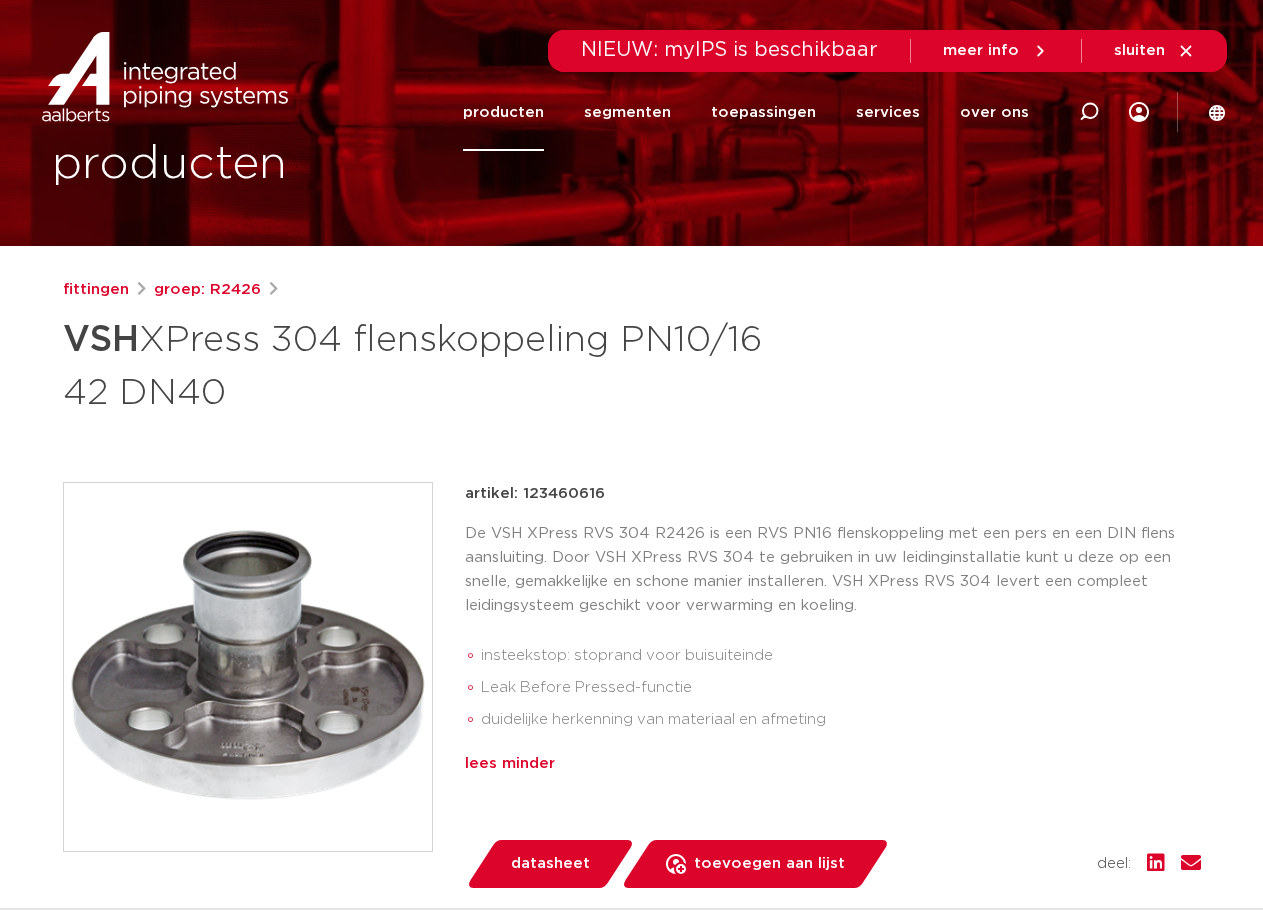 scroll, scrollTop: 0, scrollLeft: 0, axis: both 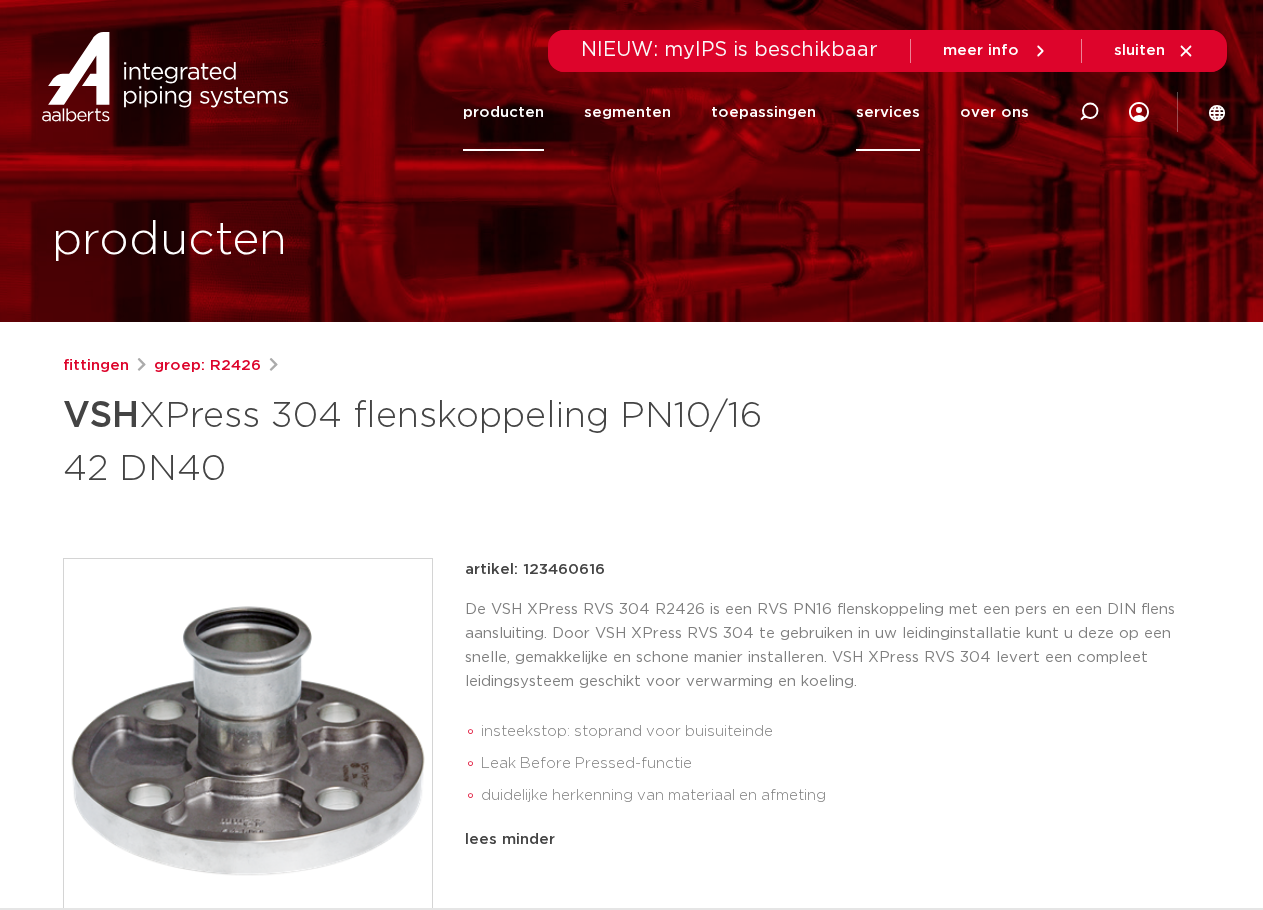 click on "services" 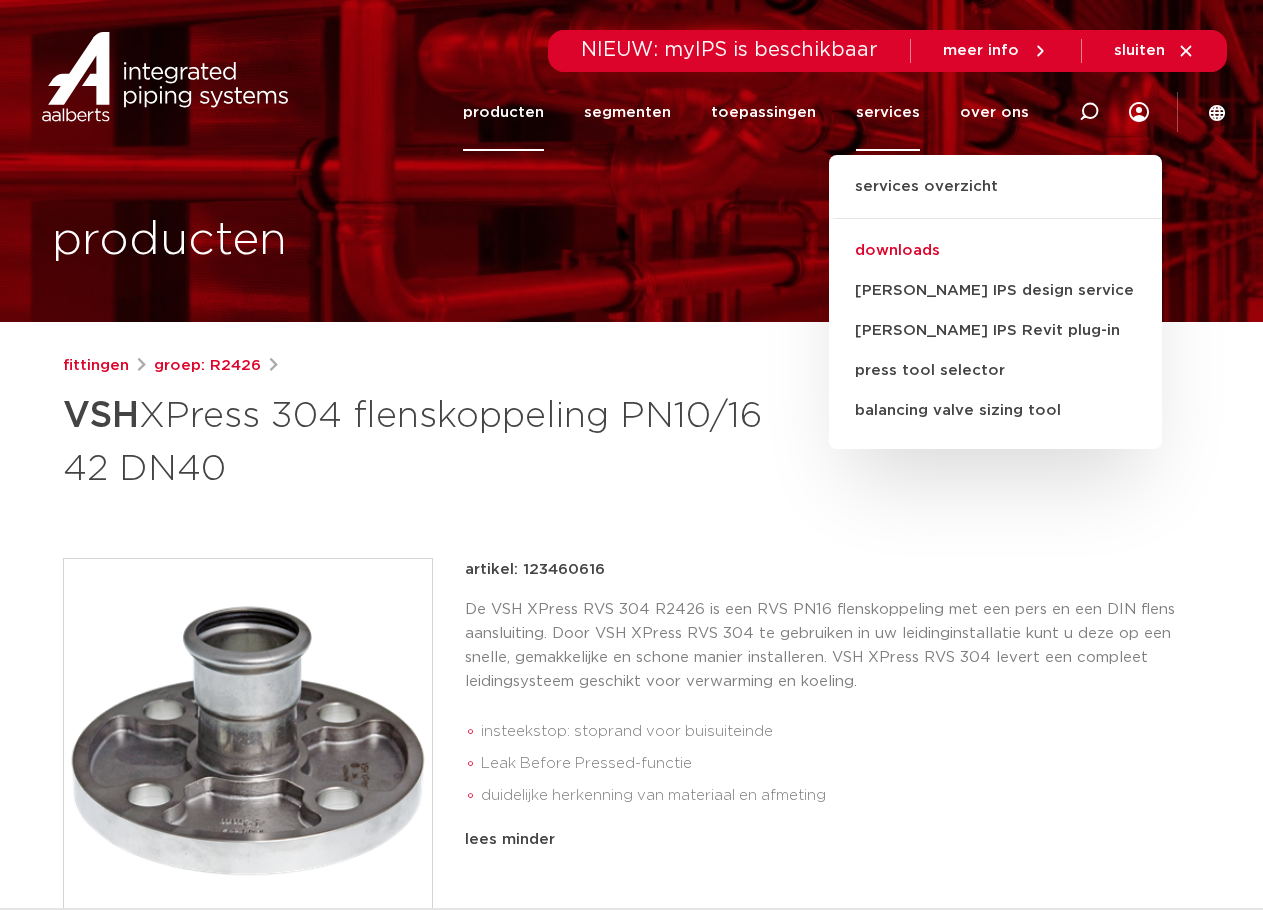 click on "downloads" 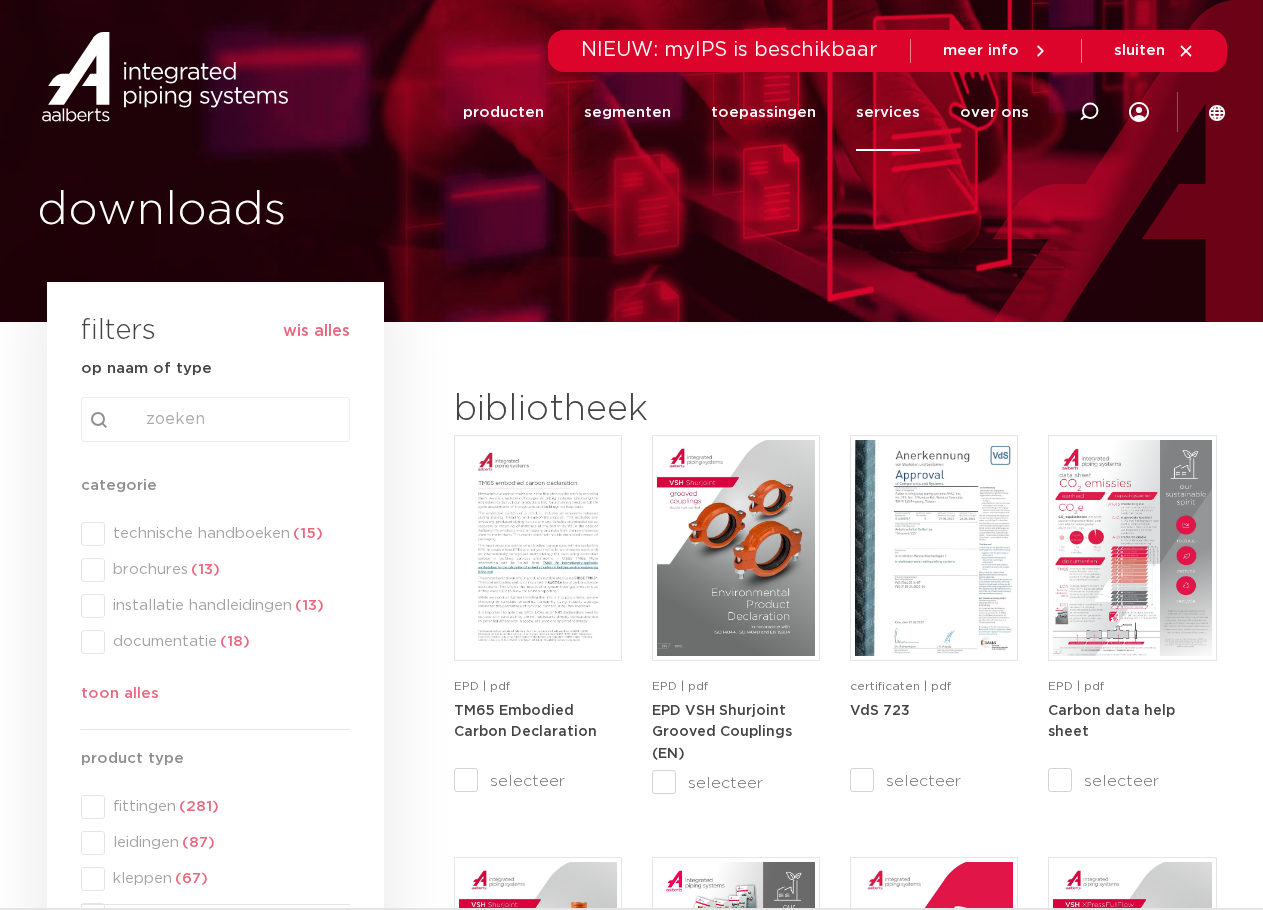 scroll, scrollTop: 0, scrollLeft: 0, axis: both 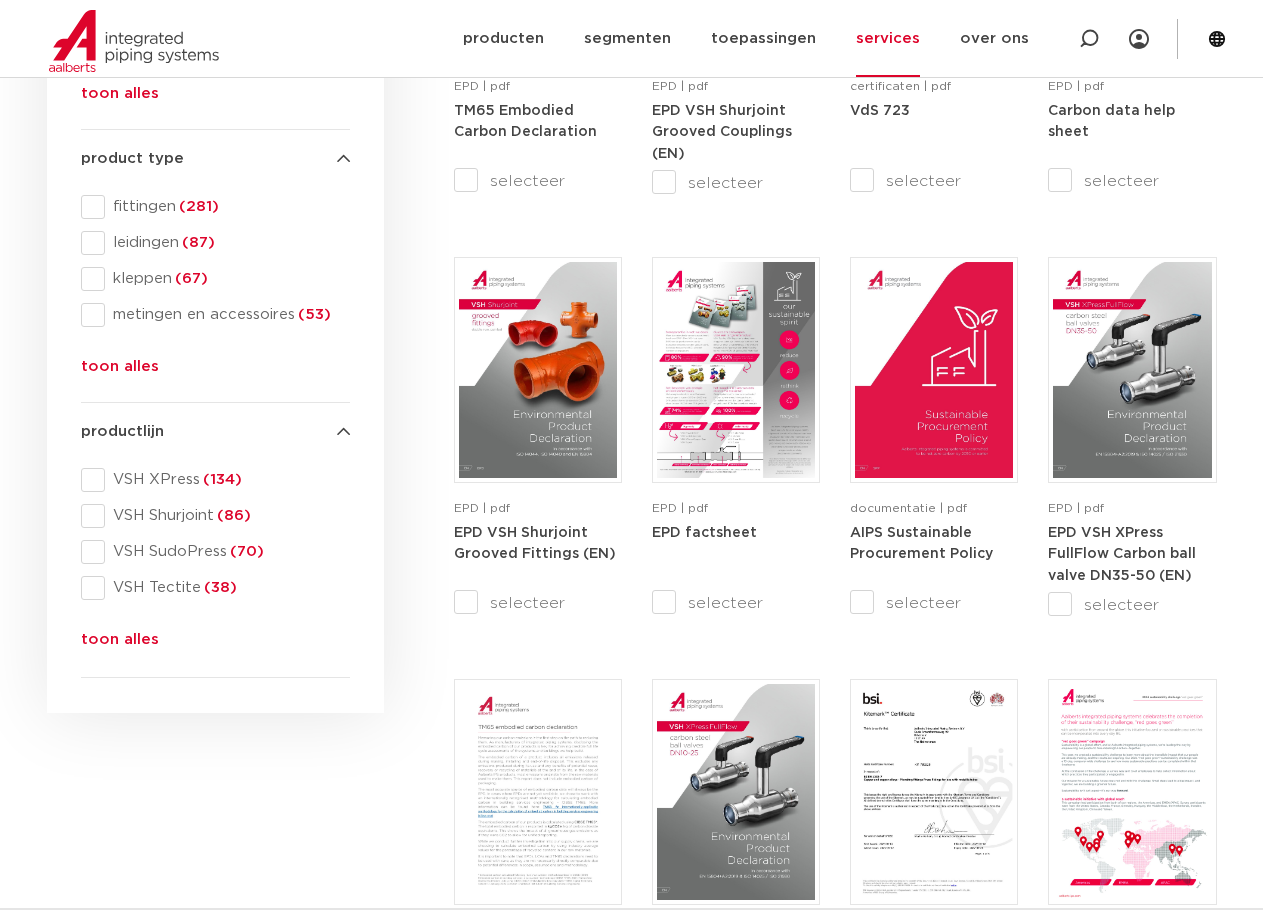 click on "toon alles" at bounding box center (120, 644) 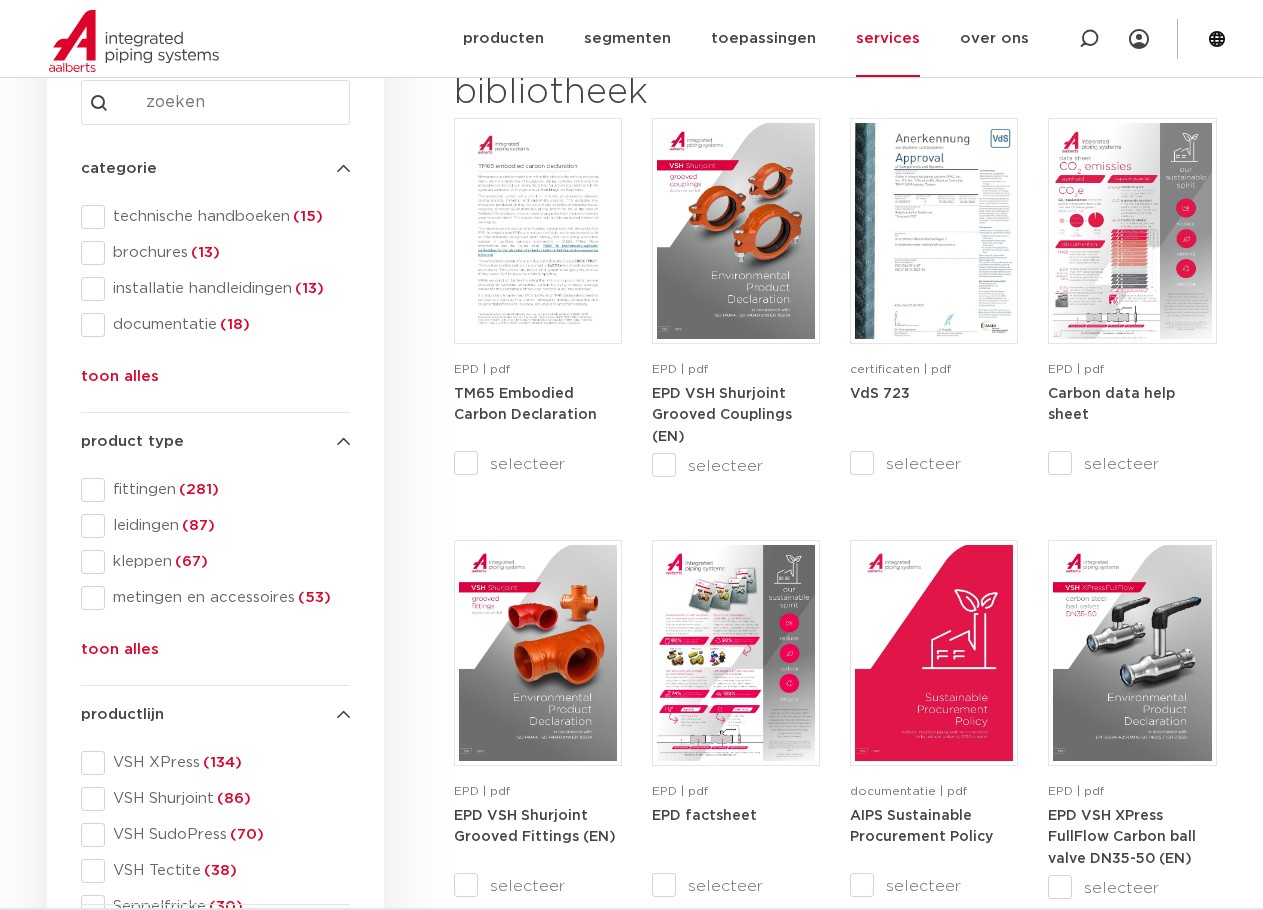 scroll, scrollTop: 300, scrollLeft: 0, axis: vertical 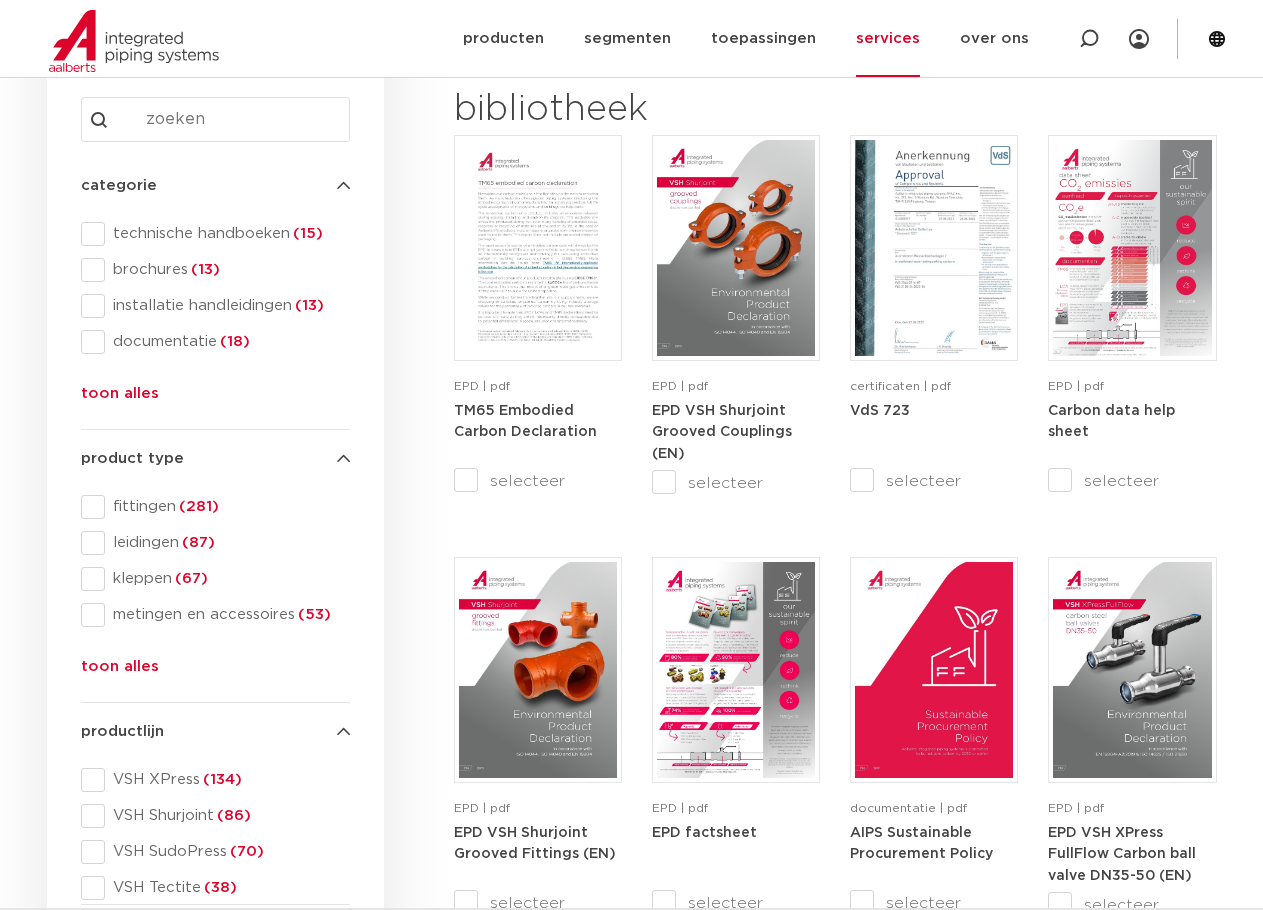 click on "toon alles" at bounding box center [120, 398] 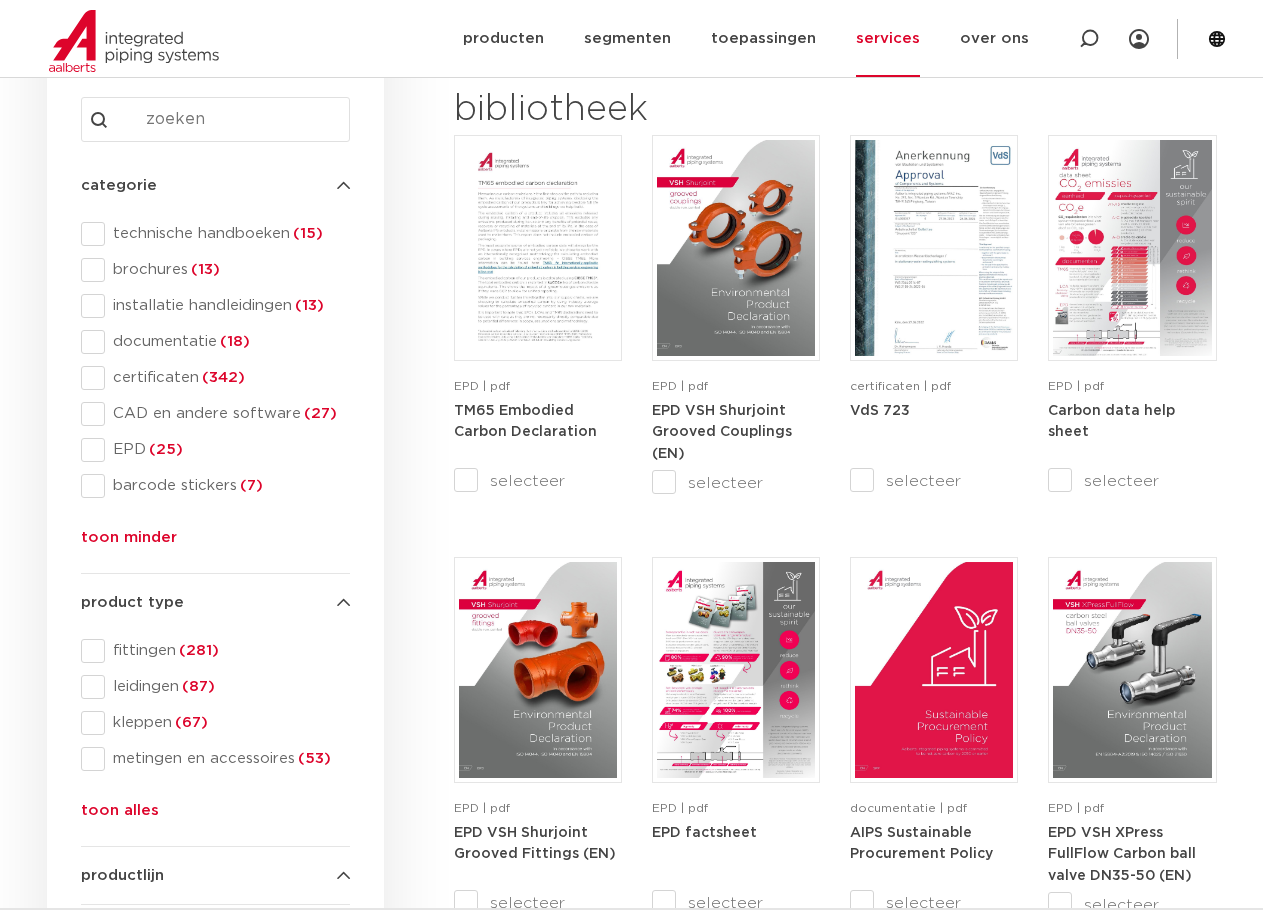 click on "technische handboeken  (15) brochures  (13) installatie handleidingen  (13) documentatie  (18) certificaten  (342) CAD en andere software  (27) EPD  (25) barcode stickers  (7)" at bounding box center (215, 366) 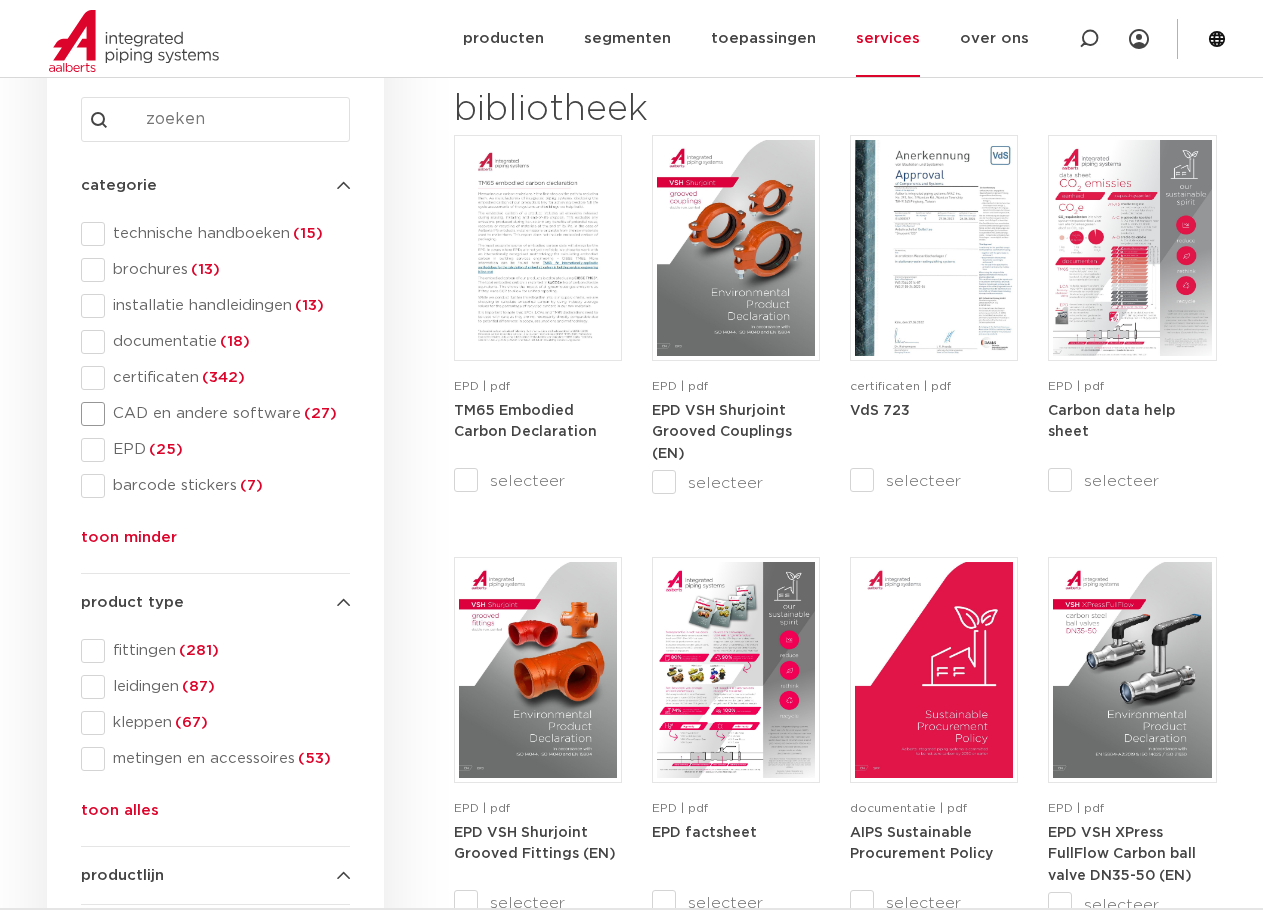 click at bounding box center (93, 414) 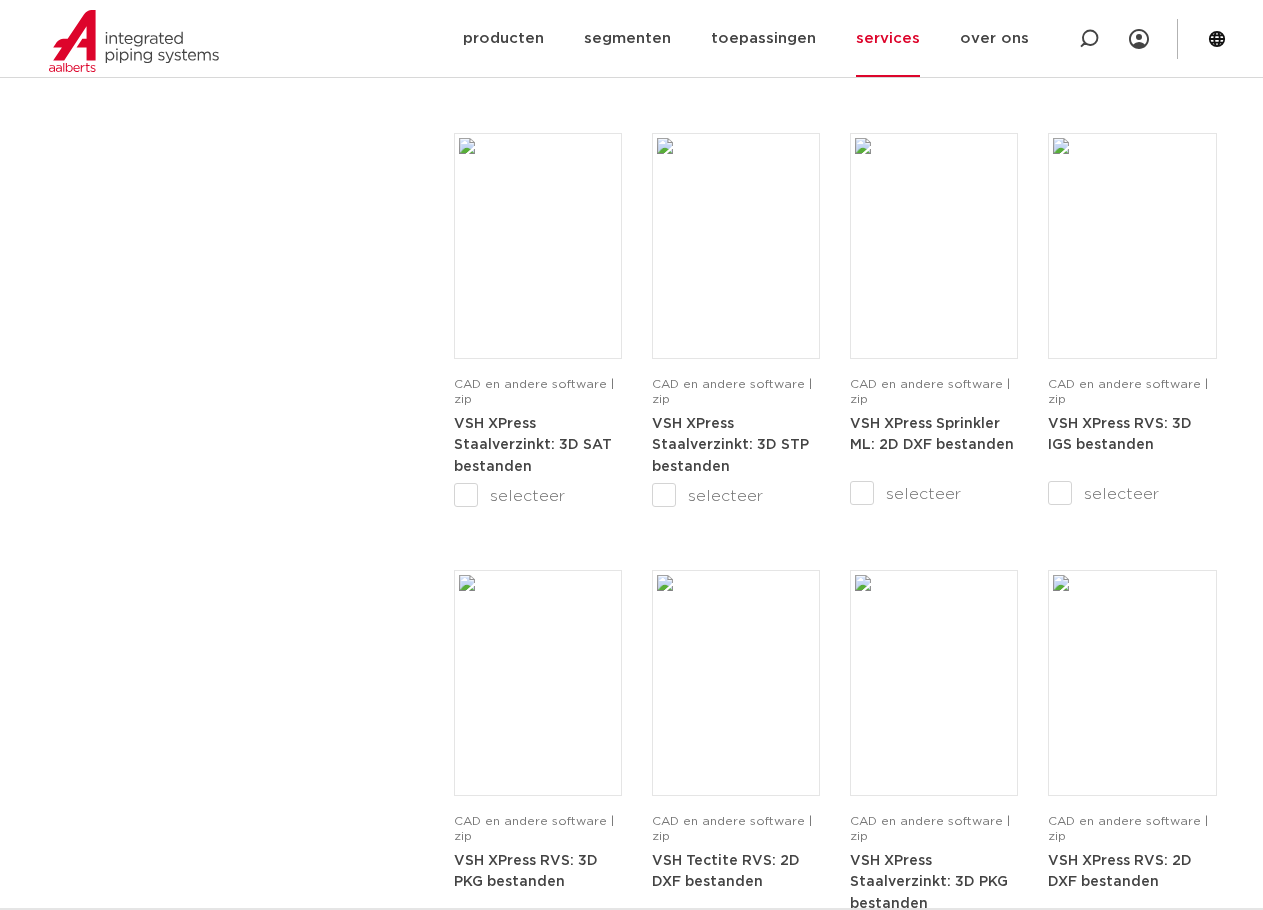 scroll, scrollTop: 1800, scrollLeft: 0, axis: vertical 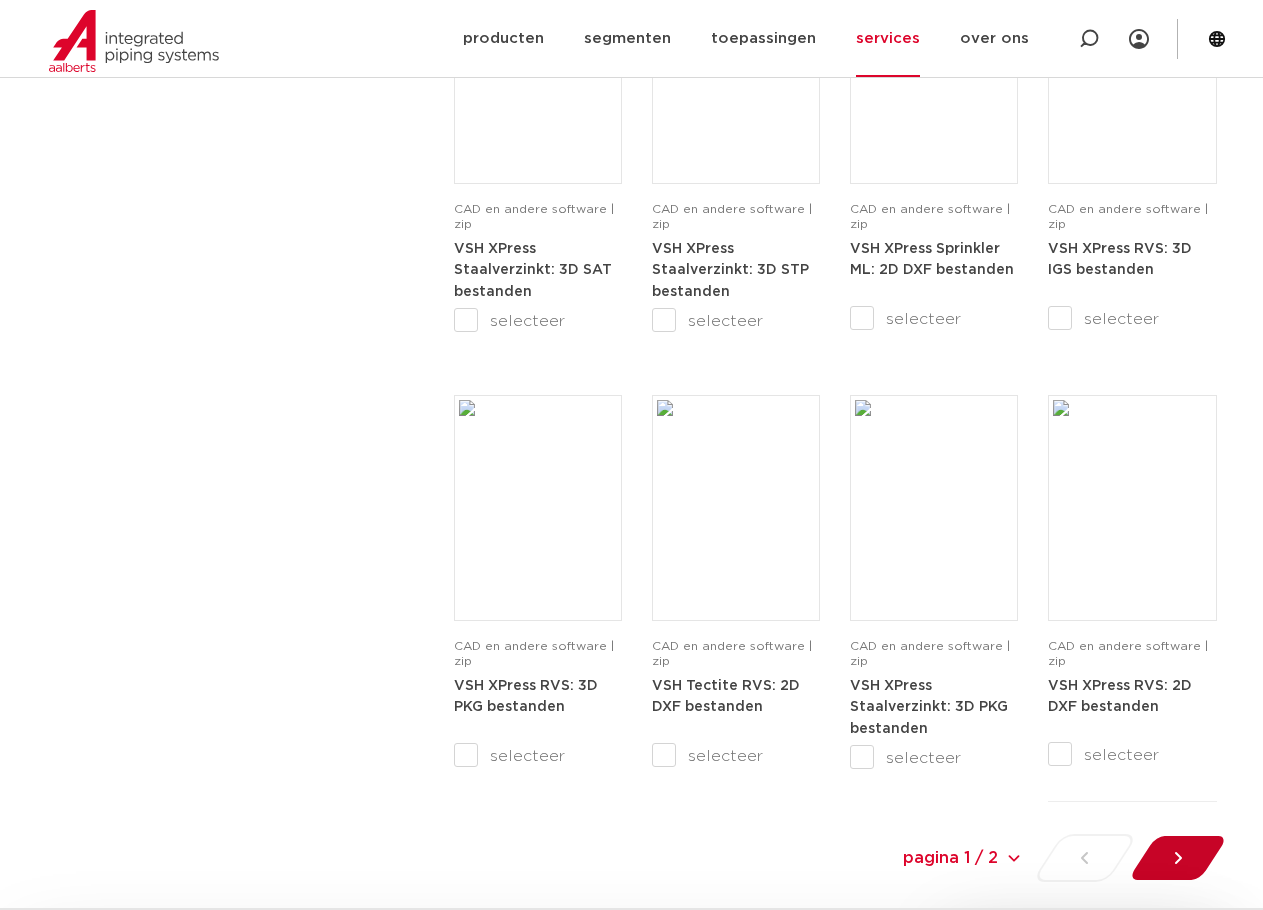 click at bounding box center (1177, 858) 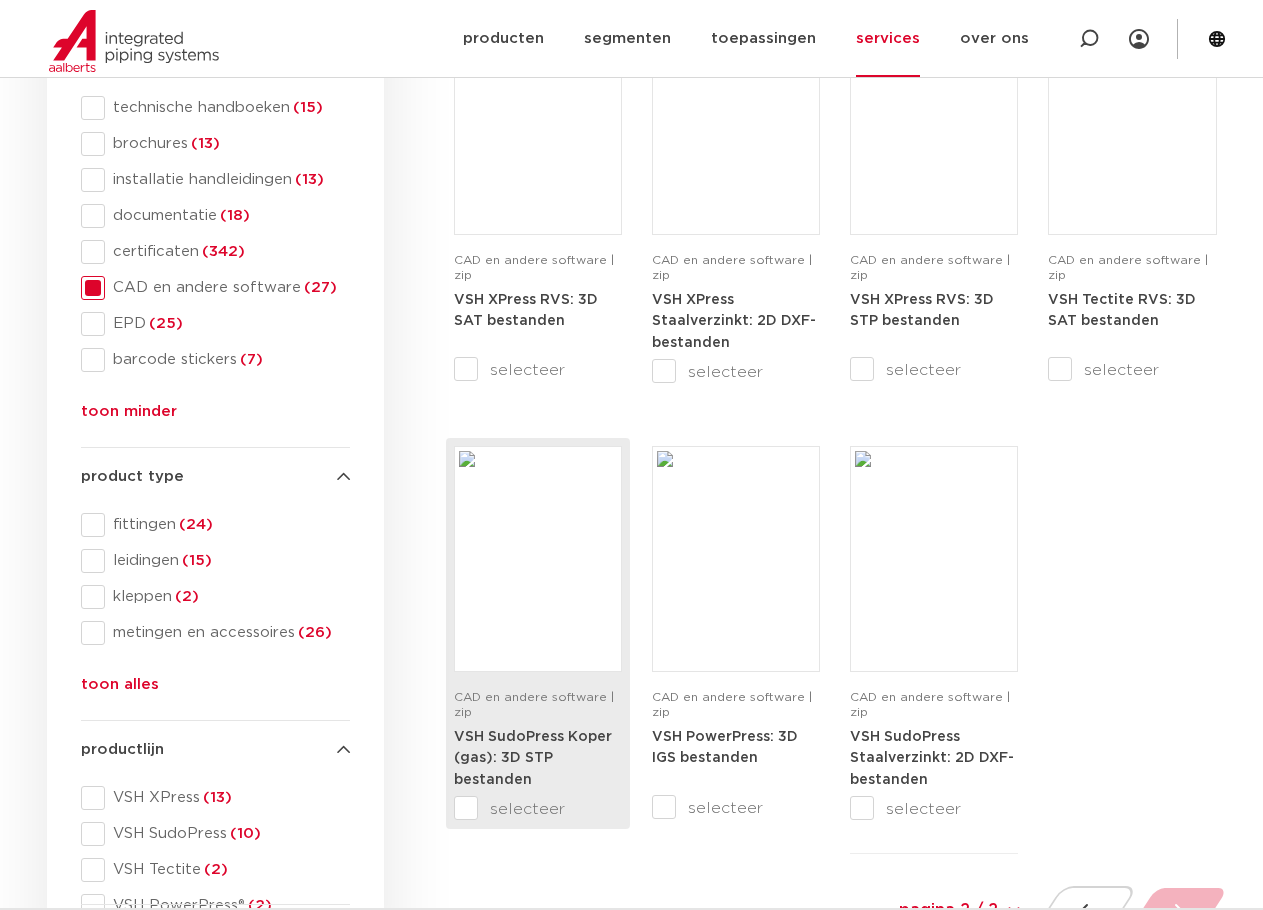 scroll, scrollTop: 435, scrollLeft: 0, axis: vertical 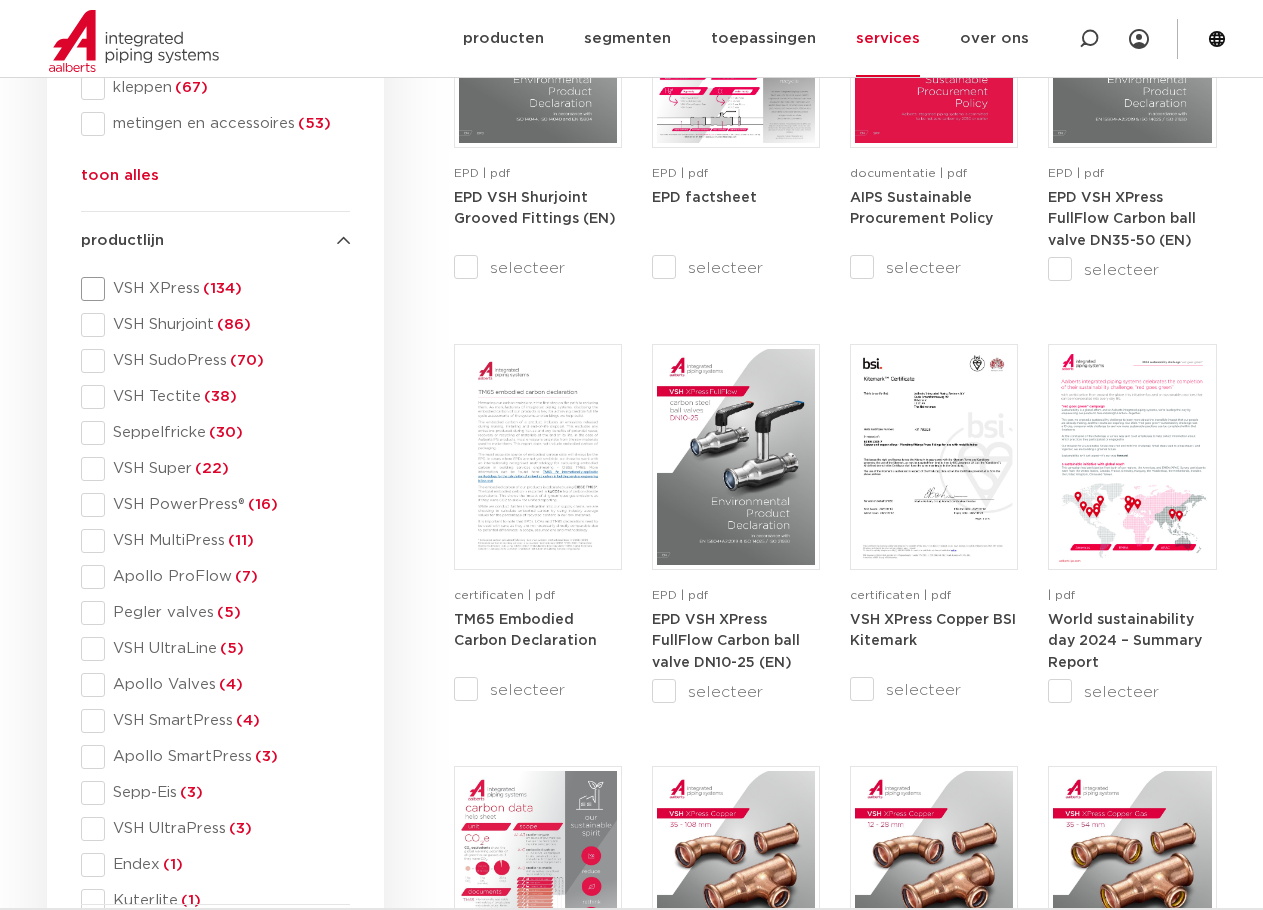 click on "VSH XPress  (134)" at bounding box center [227, 289] 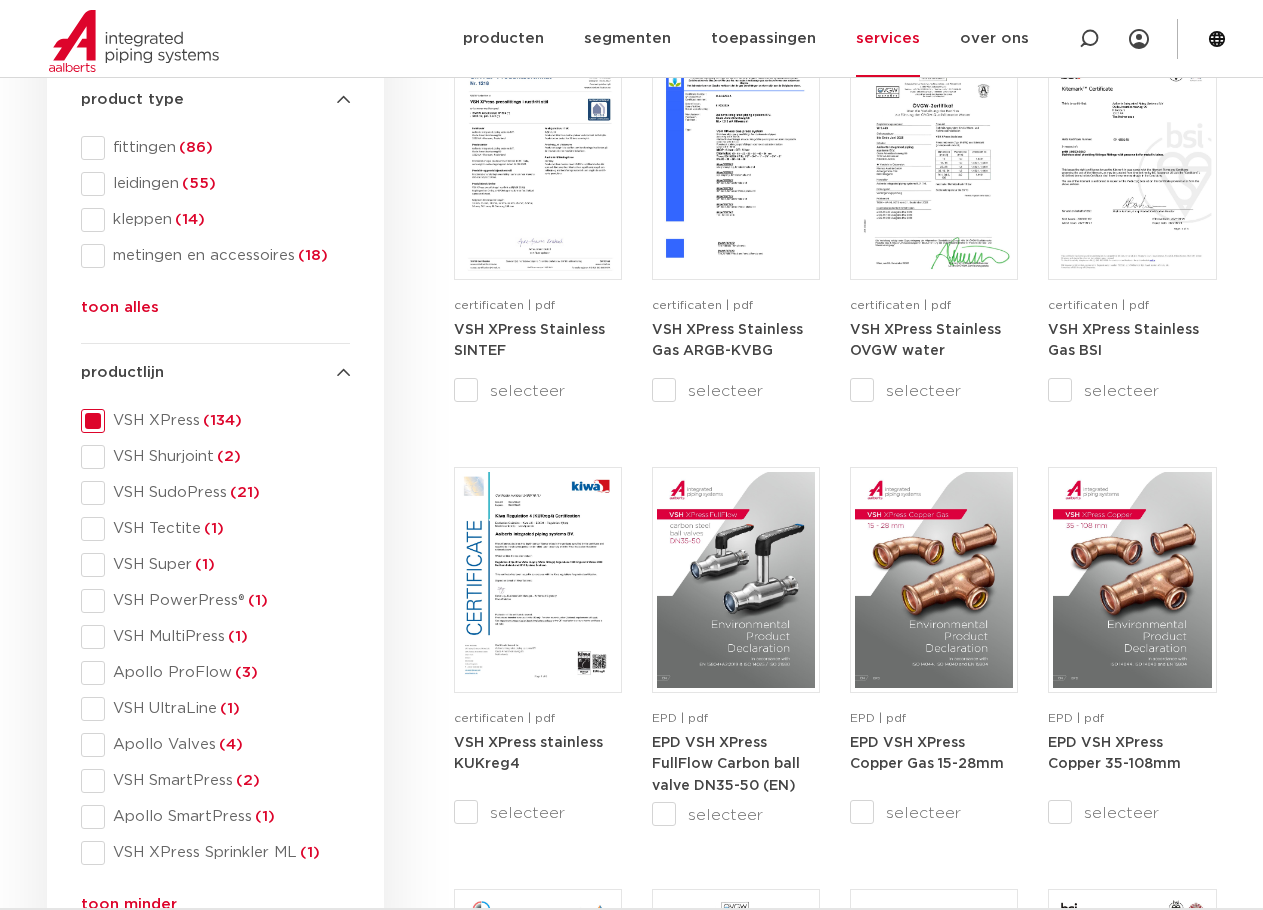scroll, scrollTop: 900, scrollLeft: 0, axis: vertical 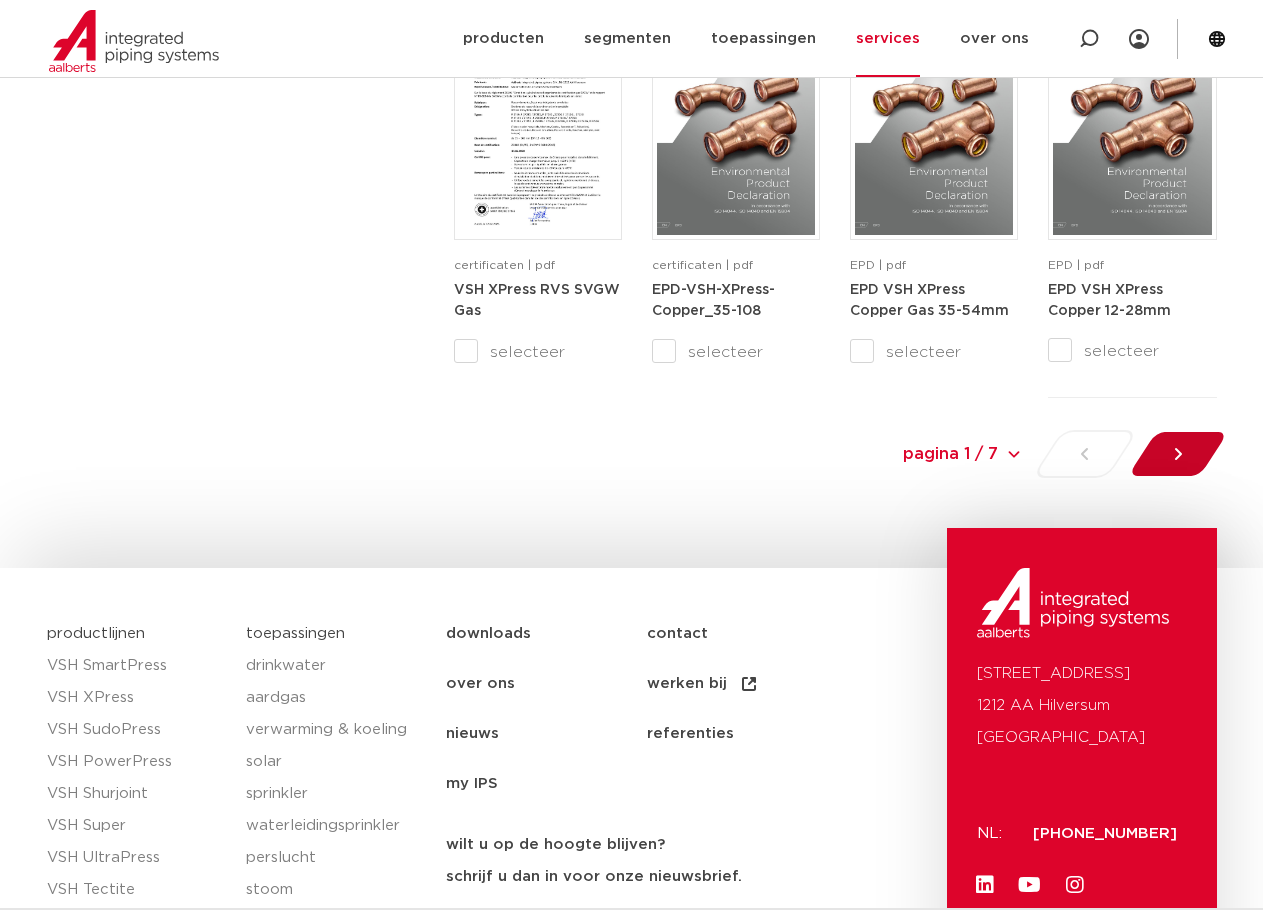 click at bounding box center [1177, 454] 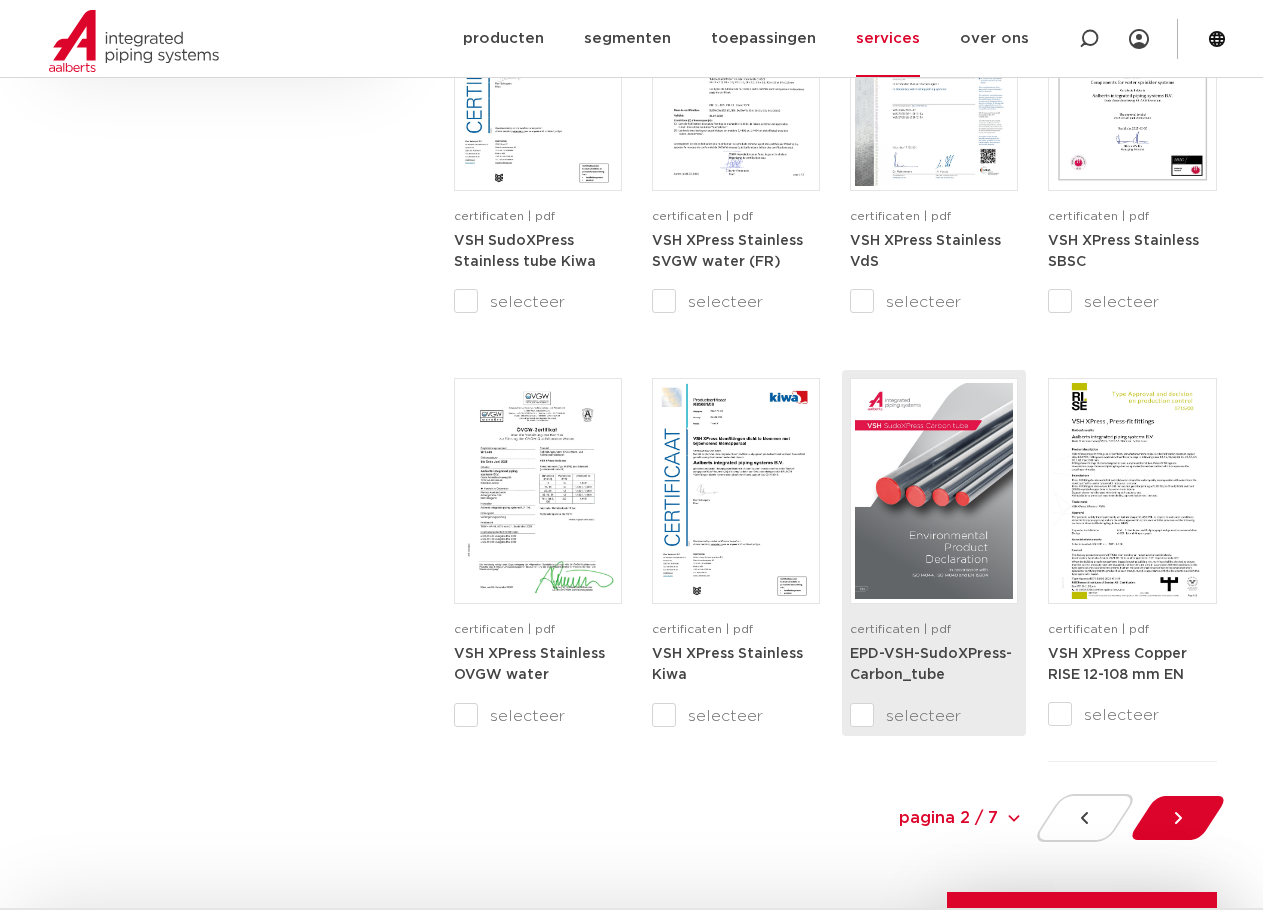 scroll, scrollTop: 2000, scrollLeft: 0, axis: vertical 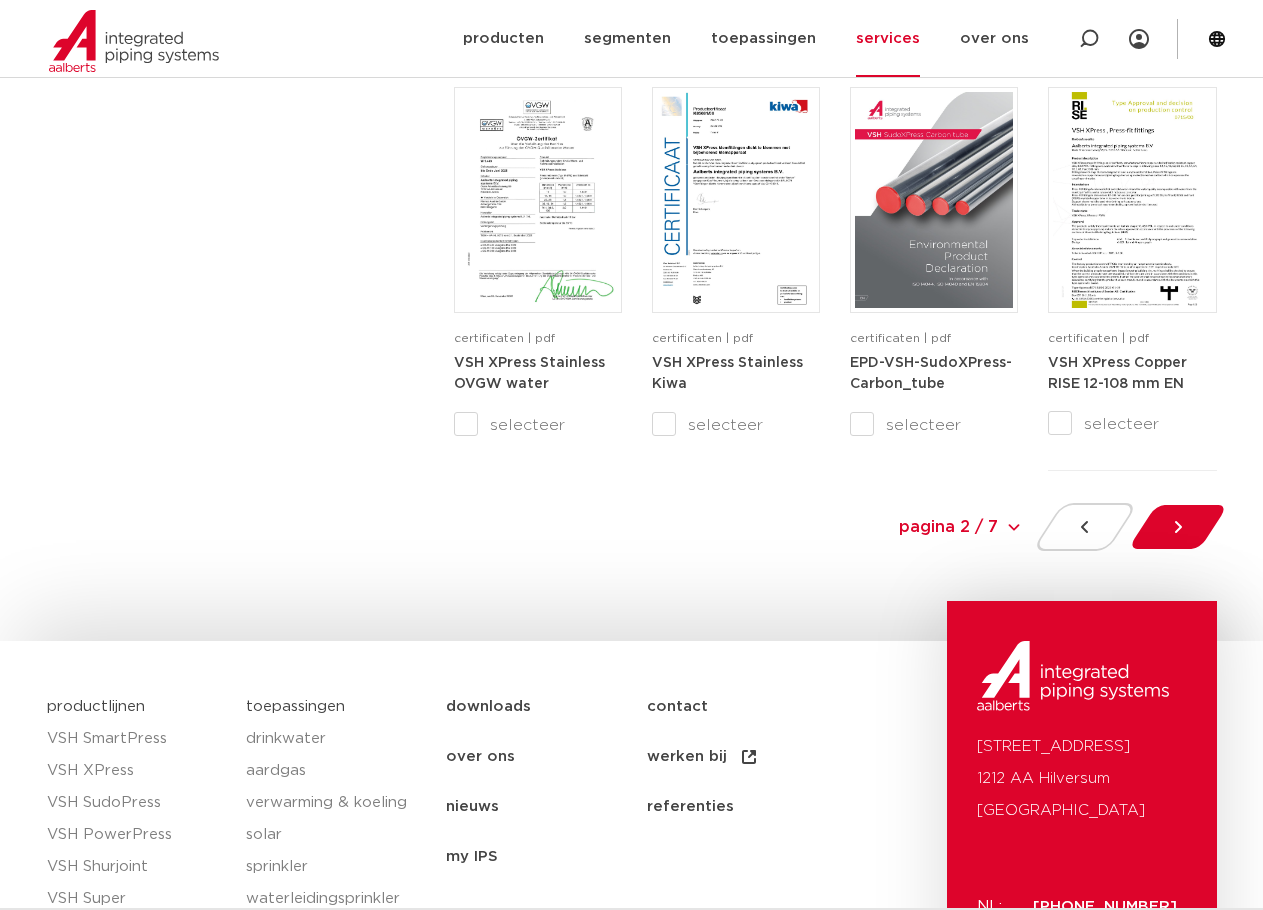 click at bounding box center [1177, 527] 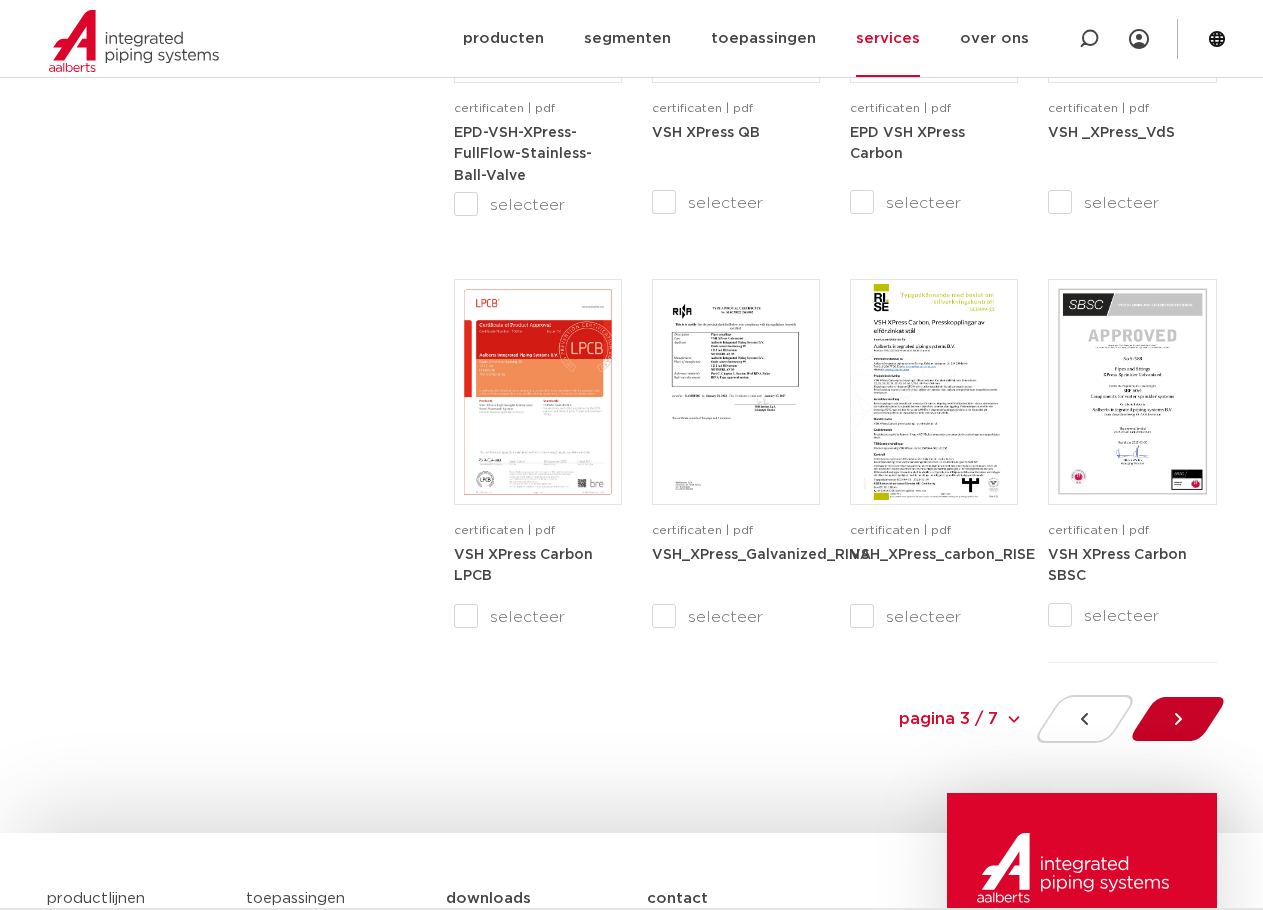 click 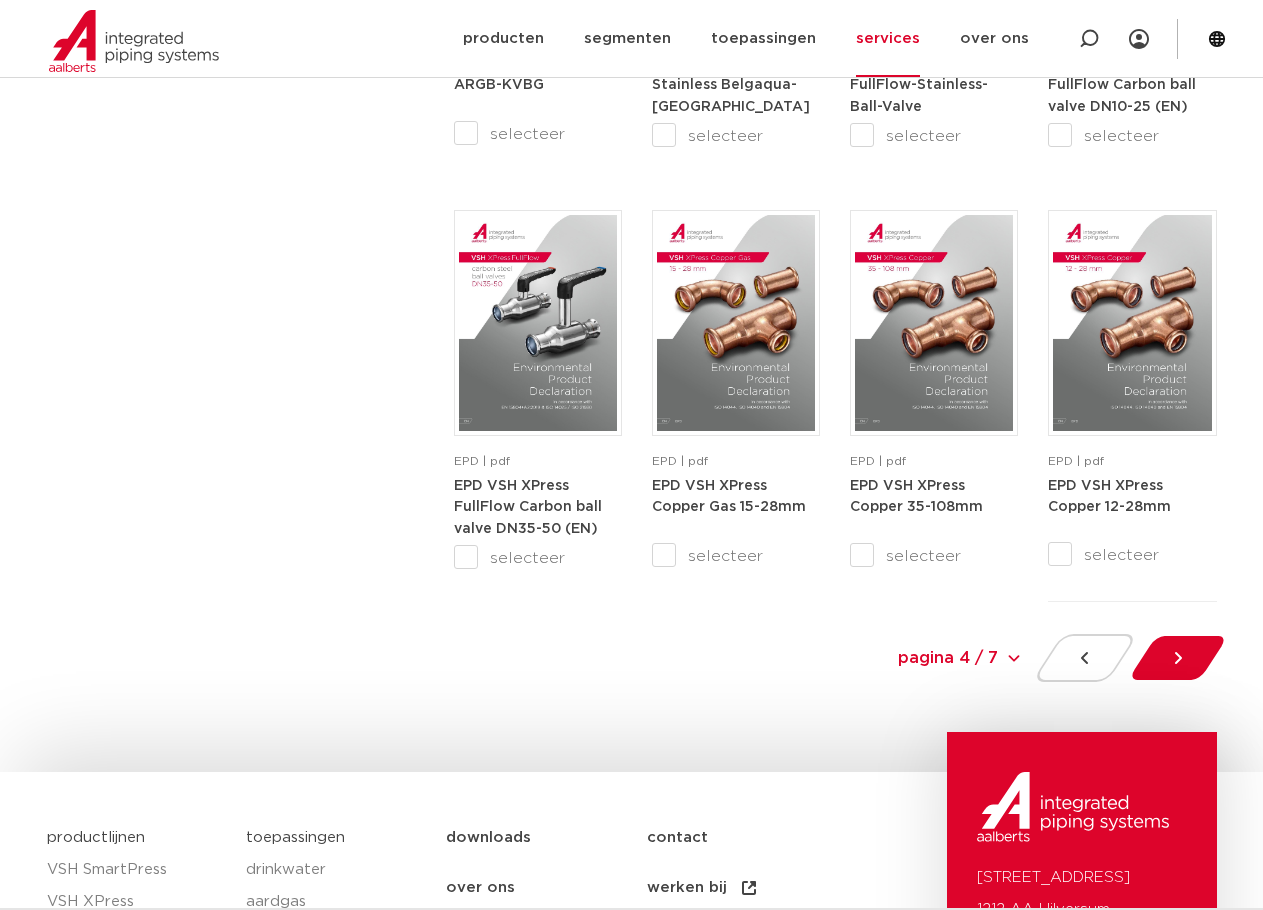 scroll, scrollTop: 1900, scrollLeft: 0, axis: vertical 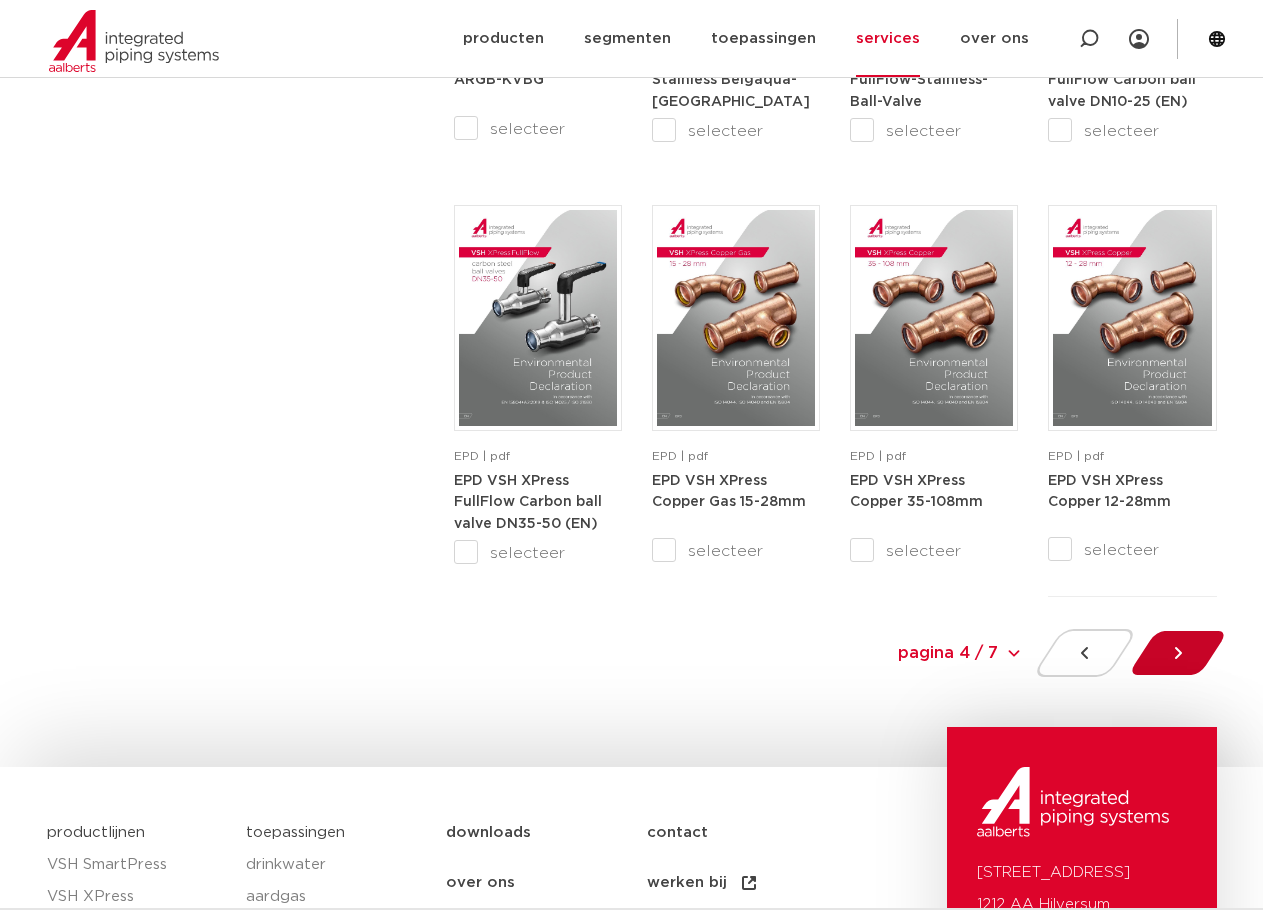 click 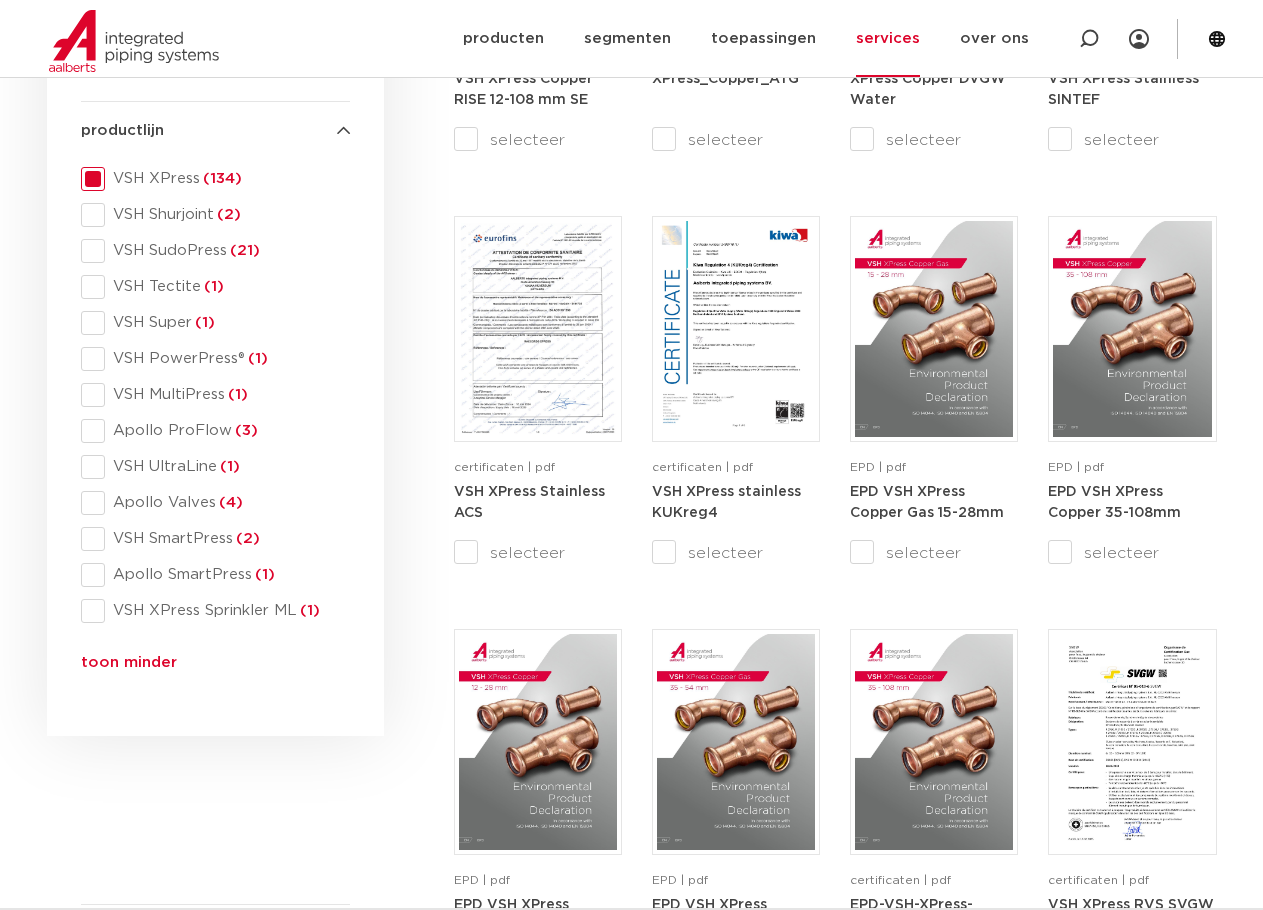 scroll, scrollTop: 1135, scrollLeft: 0, axis: vertical 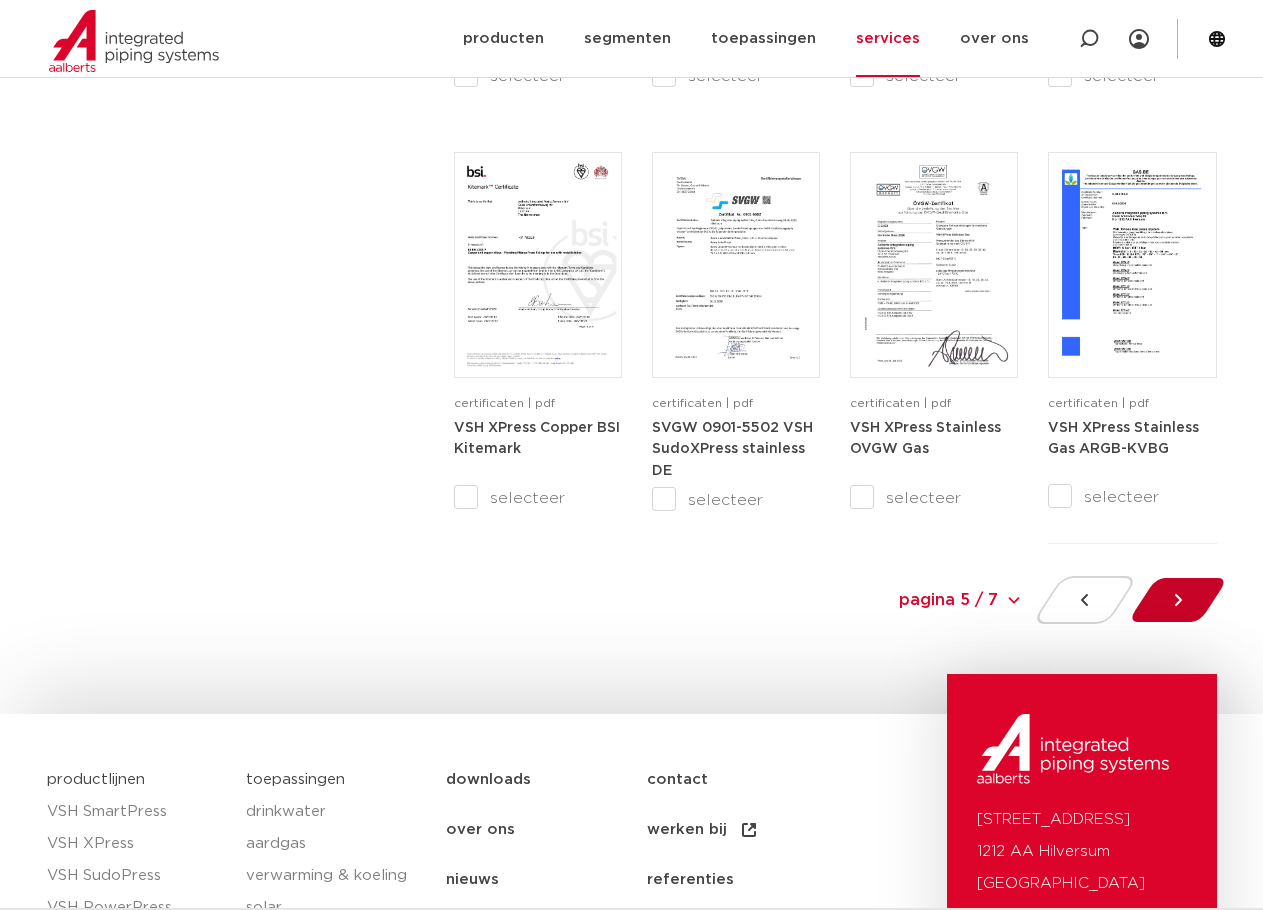 click 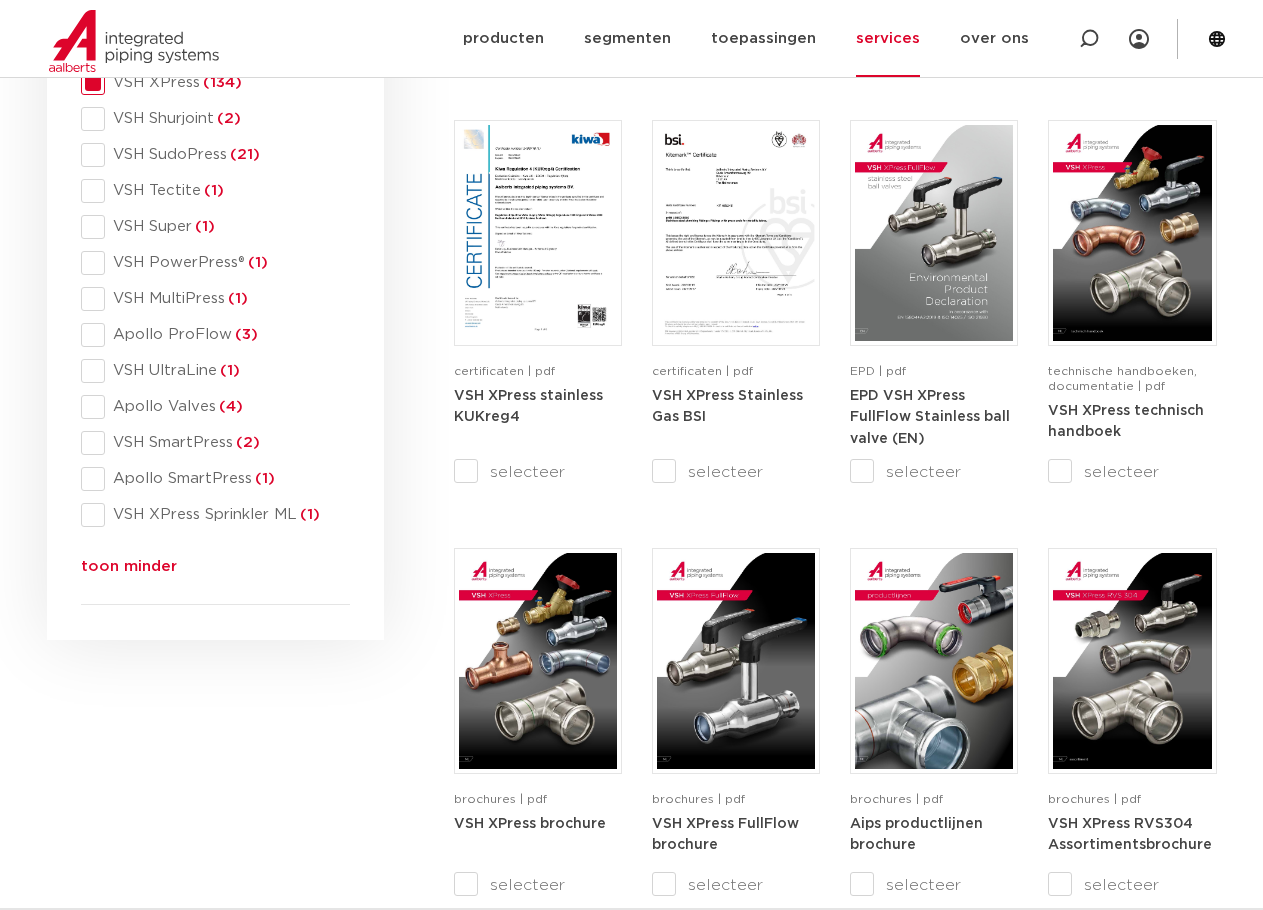 scroll, scrollTop: 1135, scrollLeft: 0, axis: vertical 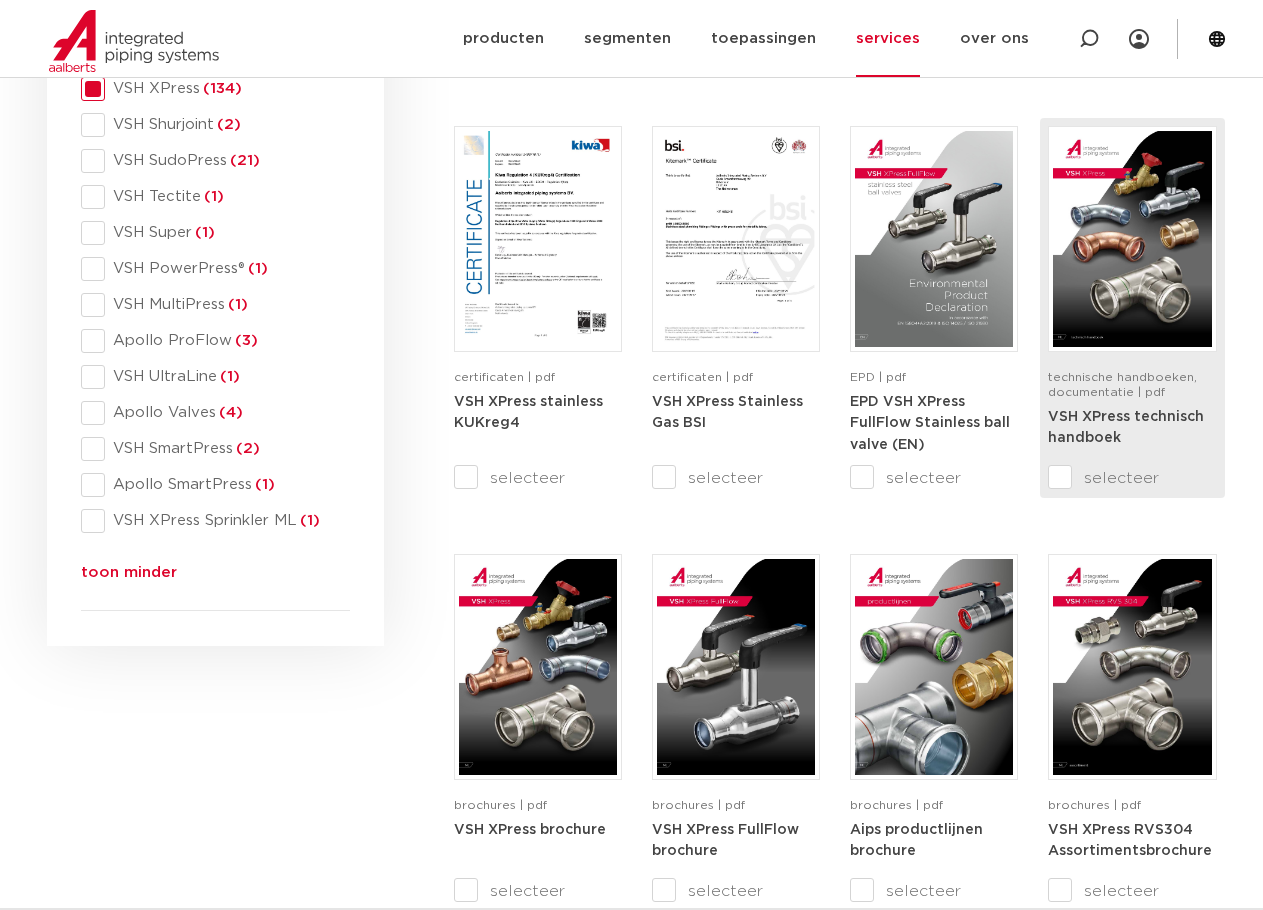 click on "VSH XPress technisch handboek" at bounding box center (1126, 428) 